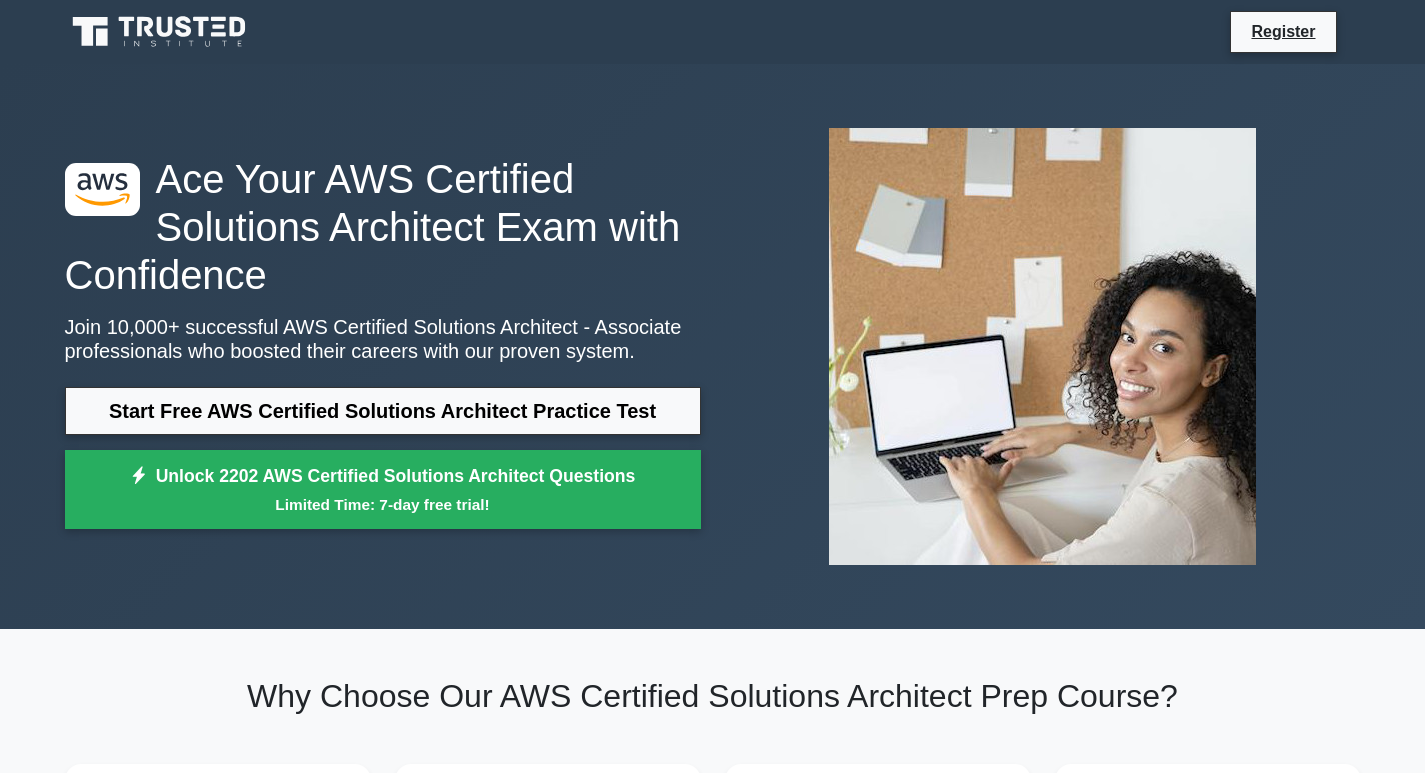 scroll, scrollTop: 0, scrollLeft: 0, axis: both 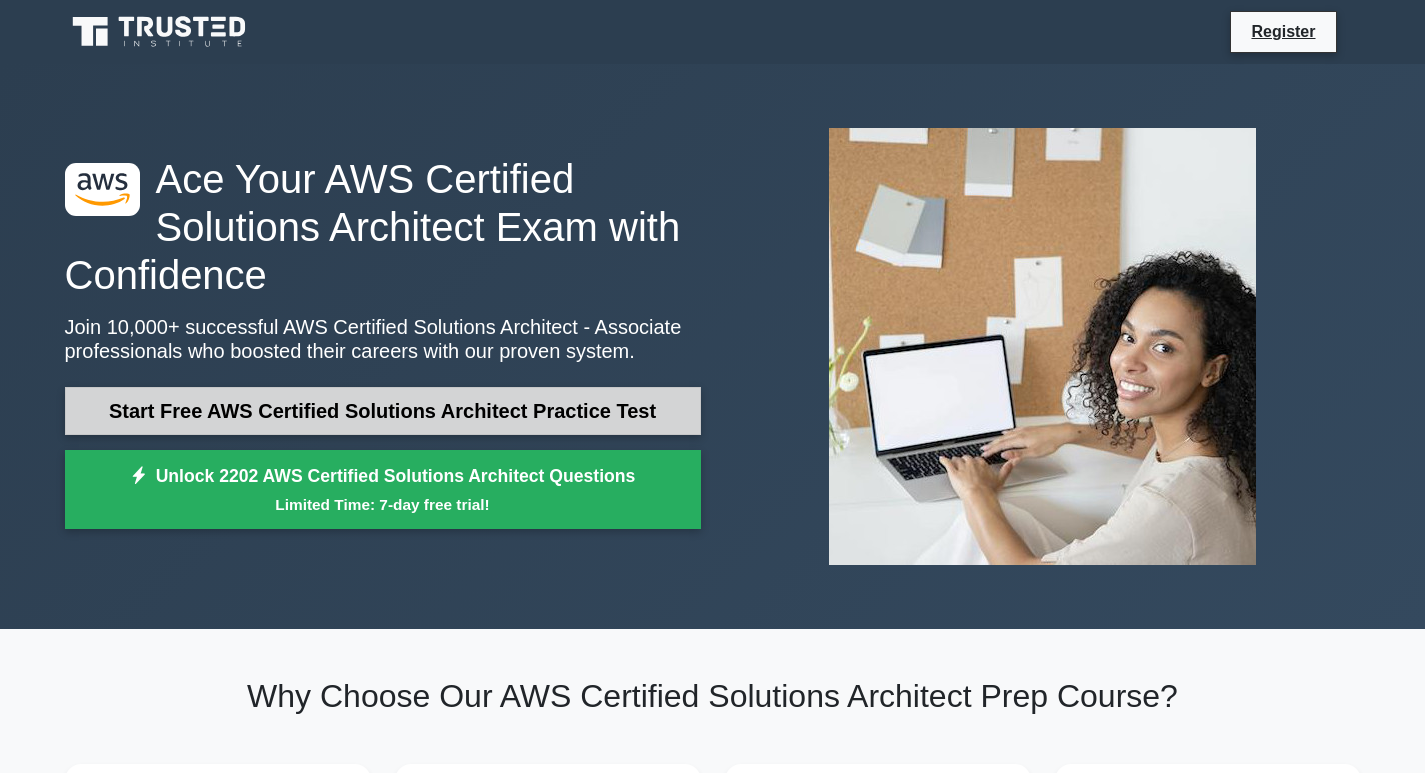 click on "Start Free AWS Certified Solutions Architect Practice Test" at bounding box center (383, 411) 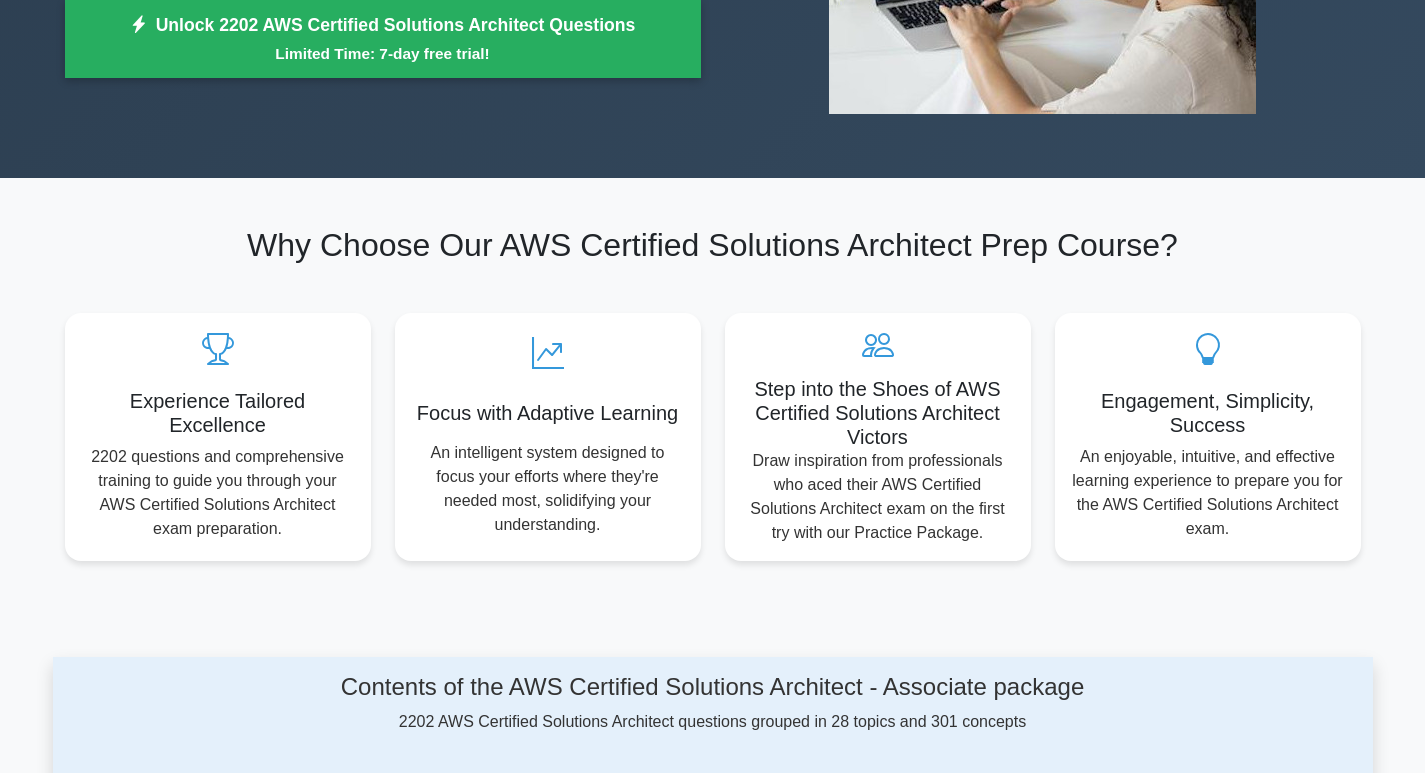 scroll, scrollTop: 500, scrollLeft: 0, axis: vertical 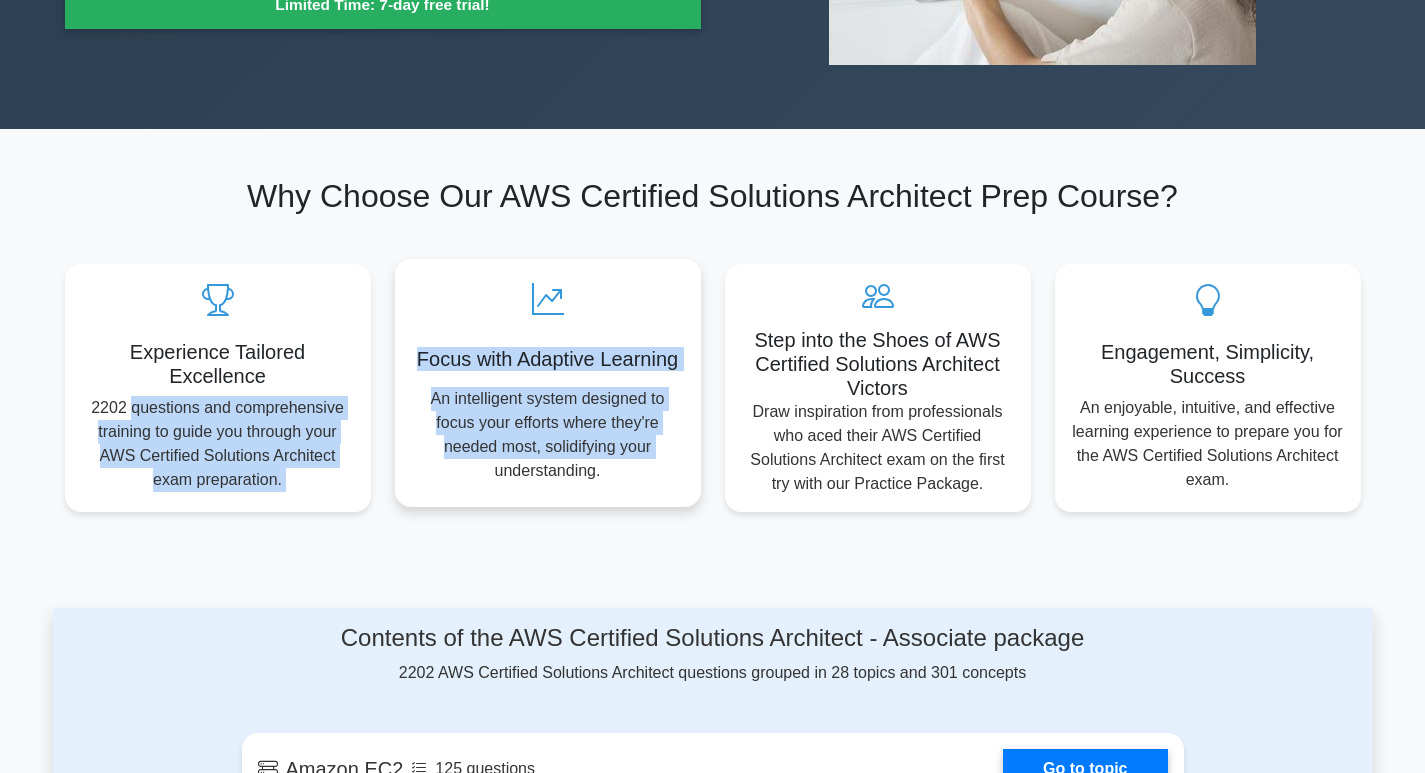 drag, startPoint x: 135, startPoint y: 383, endPoint x: 450, endPoint y: 500, distance: 336.0268 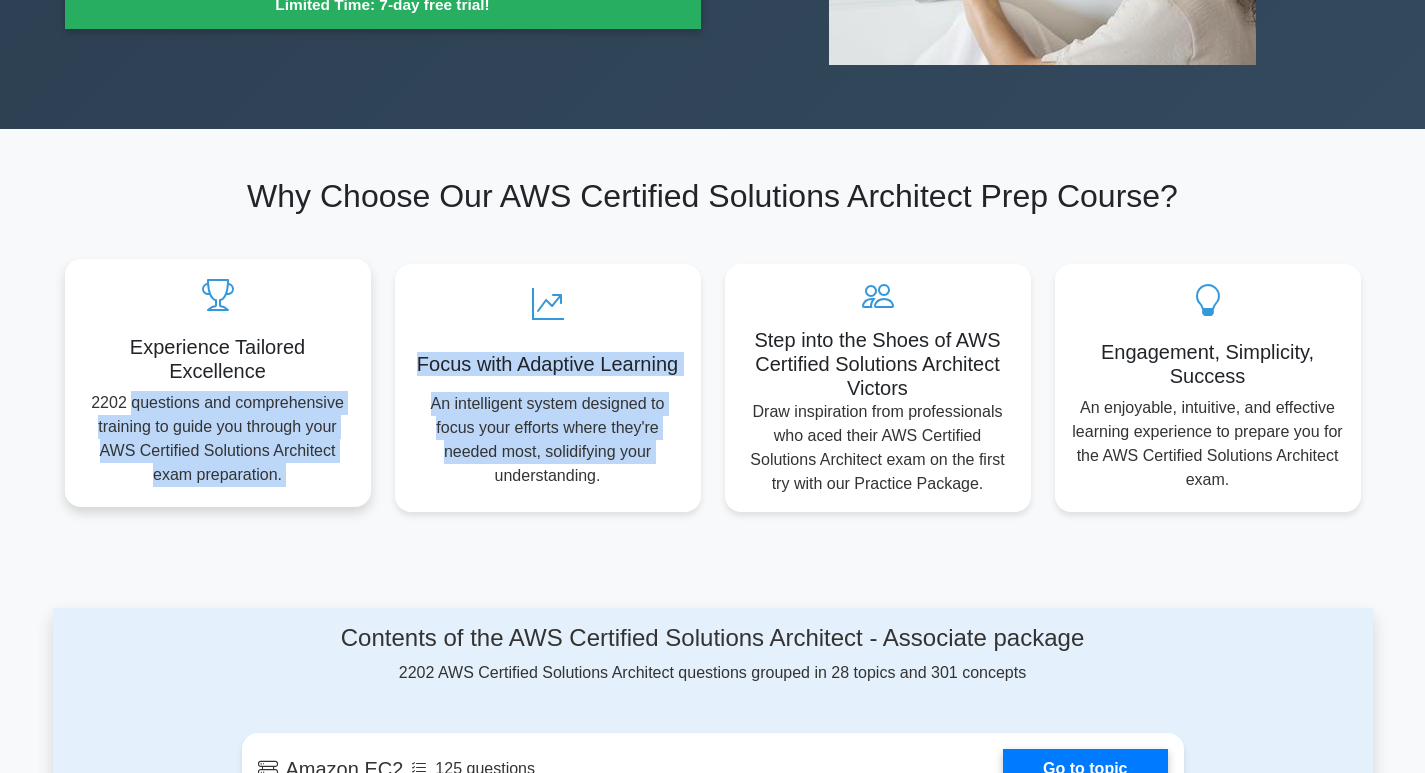 click on "Experience Tailored Excellence
2202 questions and comprehensive training to guide you through your AWS Certified Solutions Architect exam preparation." at bounding box center [218, 383] 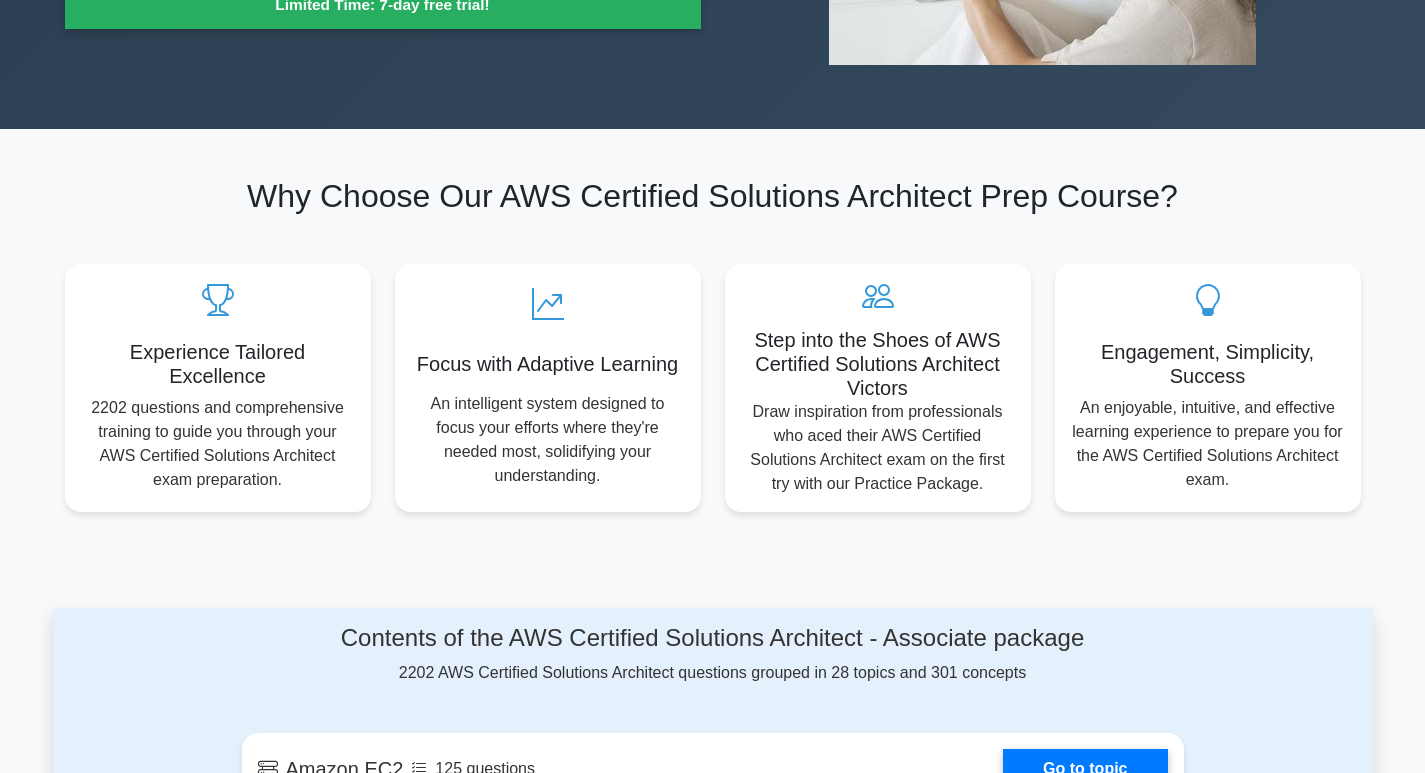 click on ".st0{fill:#252F3E;} .st1{fill-rule:evenodd;clip-rule:evenodd;fill:#FF9900;}
Ace Your AWS Certified Solutions Architect Exam with Confidence
Join 10,000+ successful AWS Certified Solutions Architect - Associate professionals who boosted their careers with our proven system.
Start Free AWS Certified Solutions Architect Practice Test
Unlock 2202 AWS Certified Solutions Architect Questions
Limited Time: 7-day free trial!" at bounding box center (712, 2629) 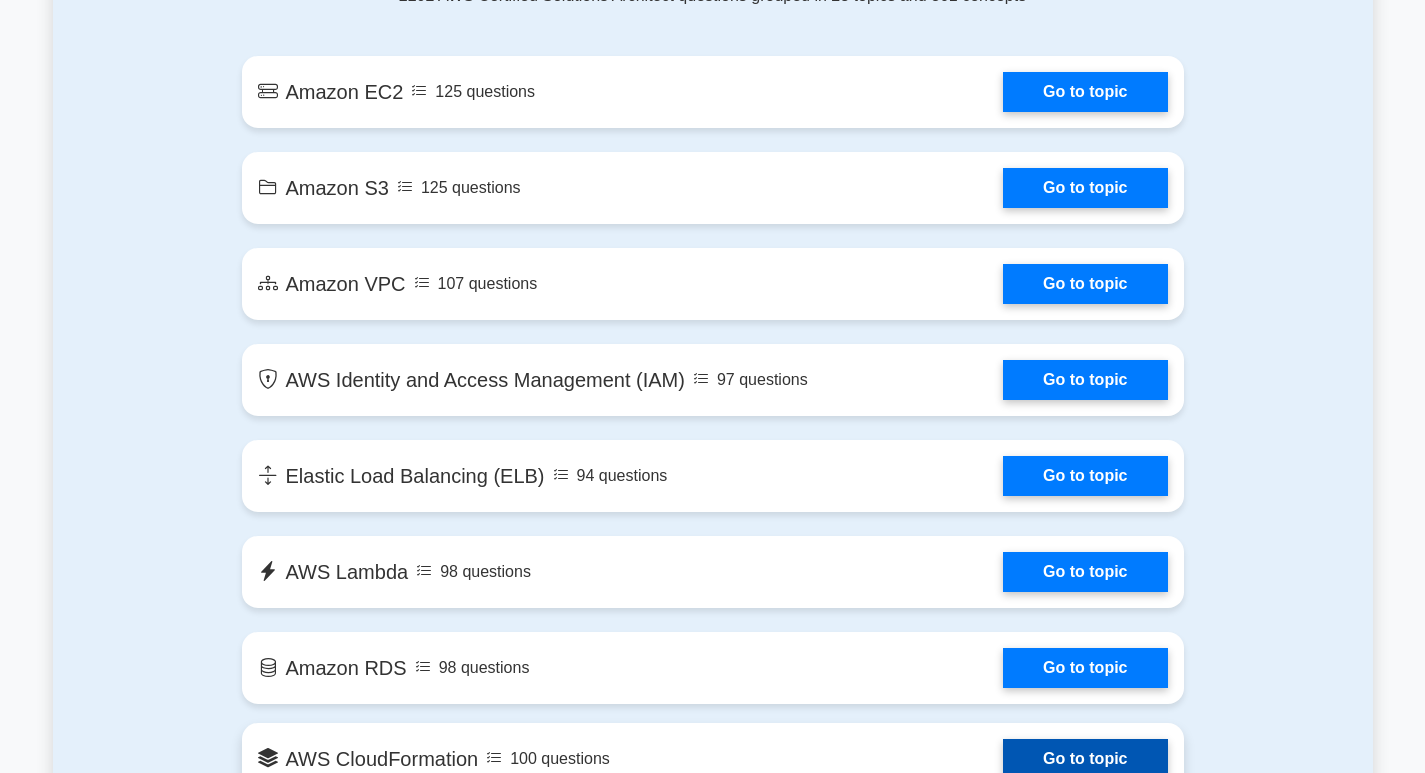 scroll, scrollTop: 1000, scrollLeft: 0, axis: vertical 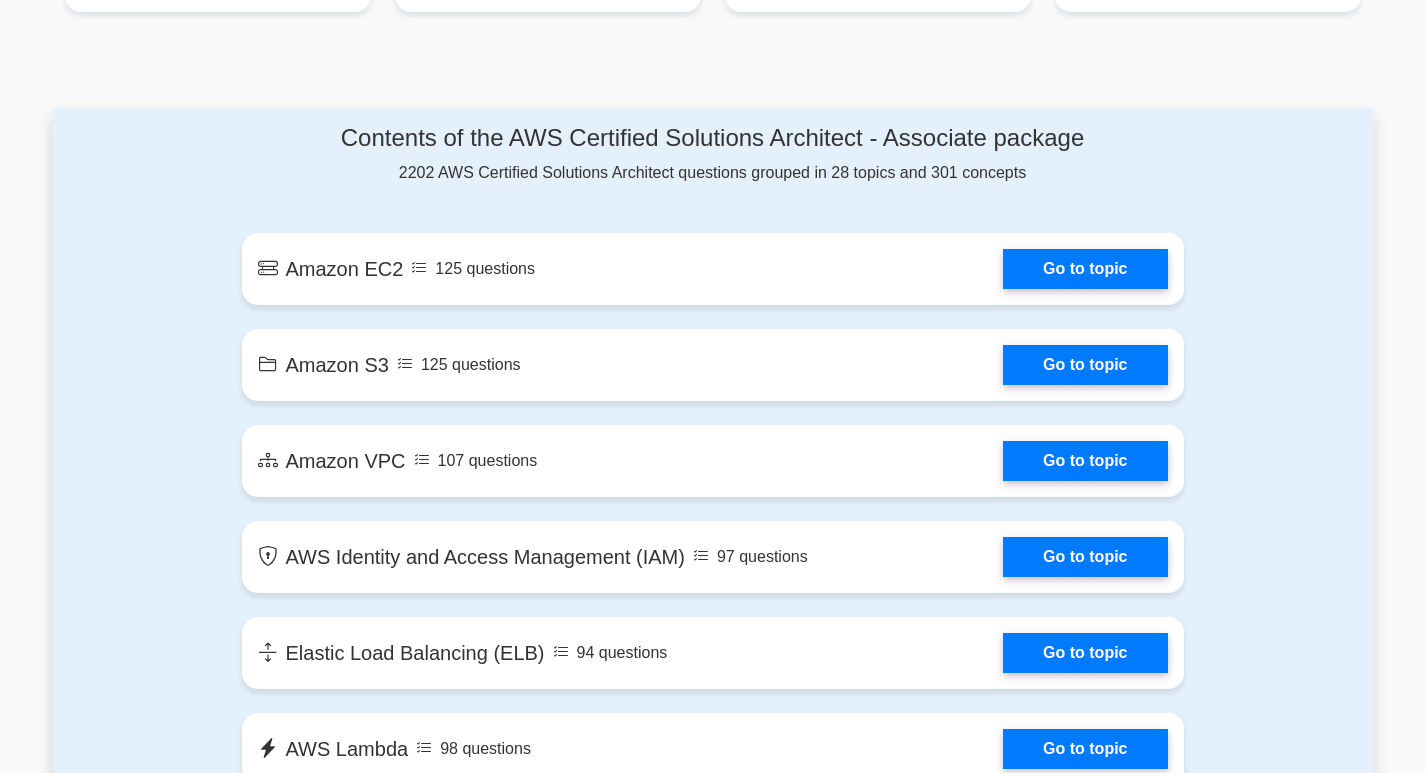drag, startPoint x: 361, startPoint y: 135, endPoint x: 990, endPoint y: 178, distance: 630.4681 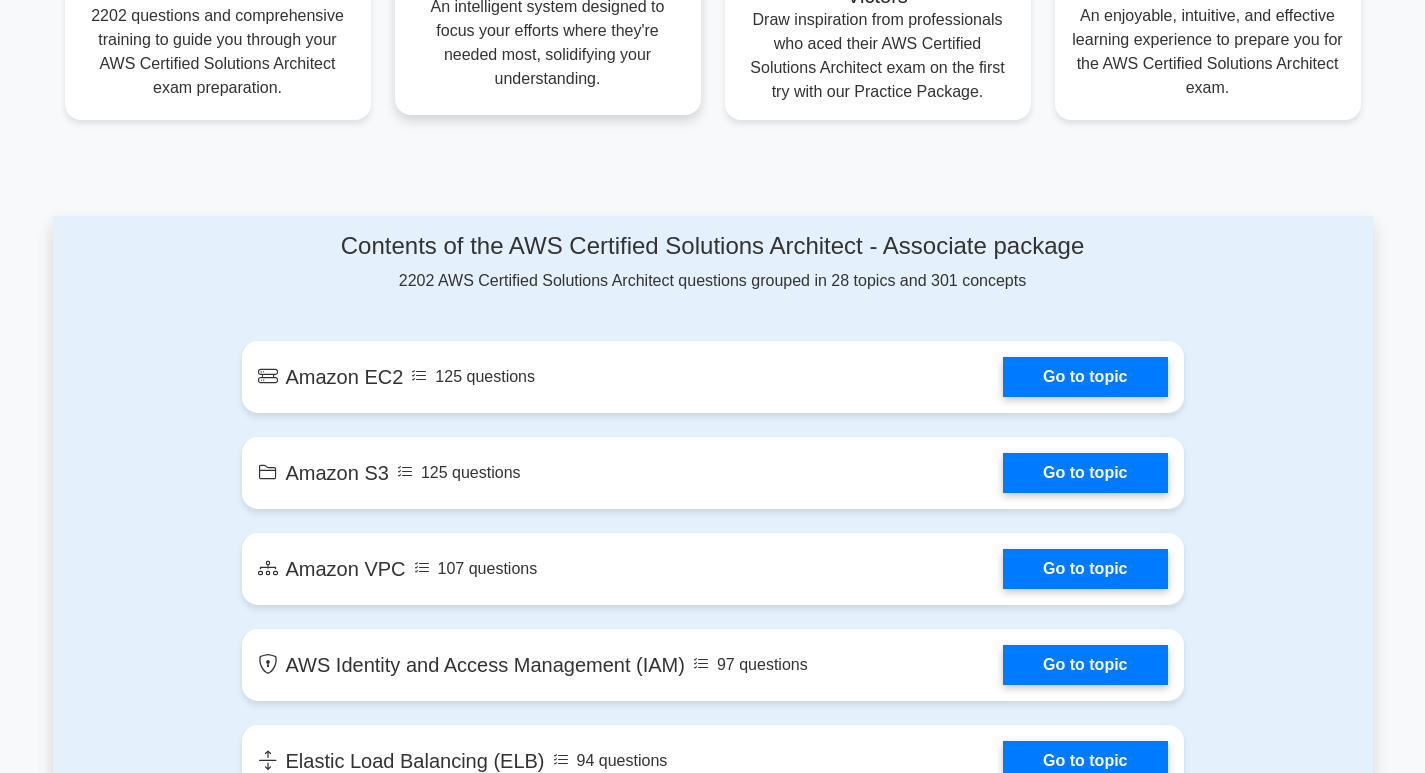 scroll, scrollTop: 700, scrollLeft: 0, axis: vertical 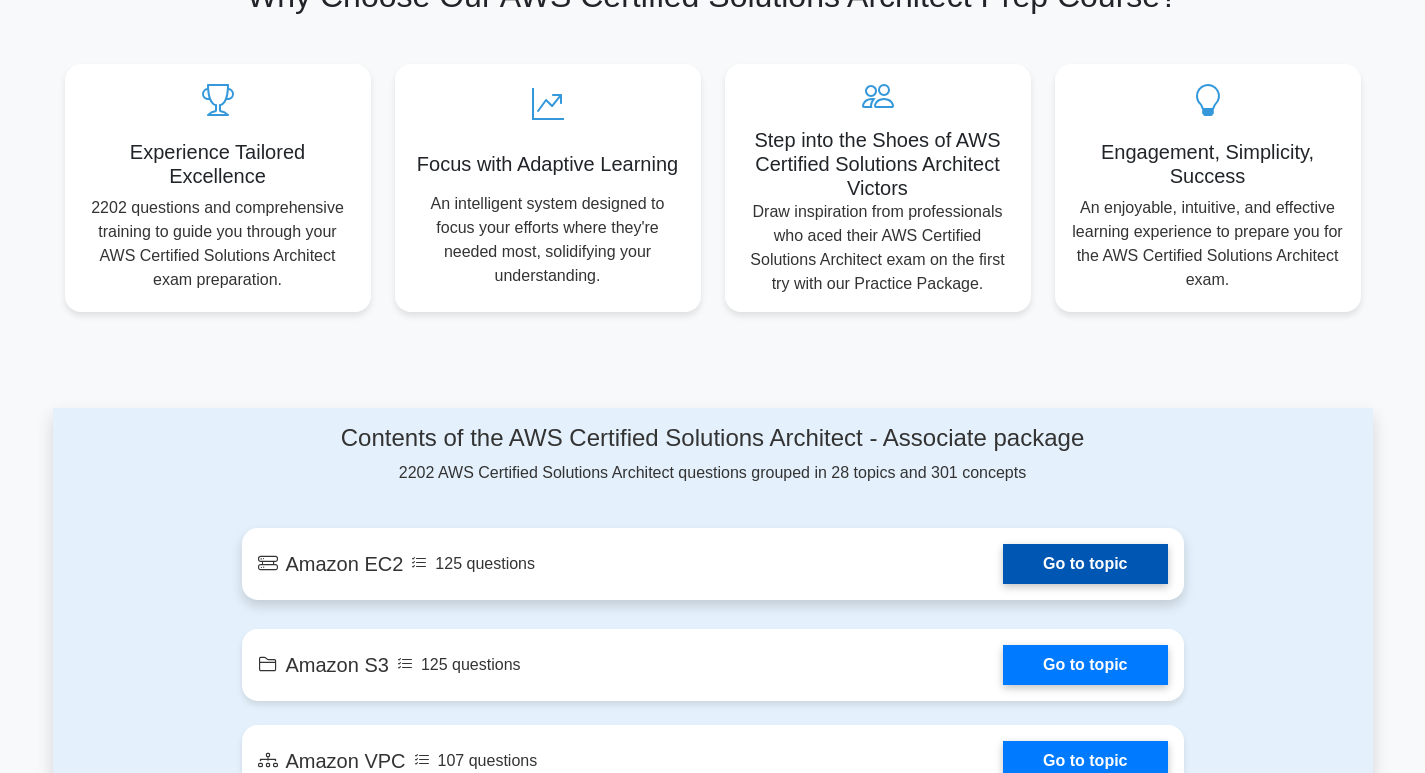 click on "Go to topic" at bounding box center [1085, 564] 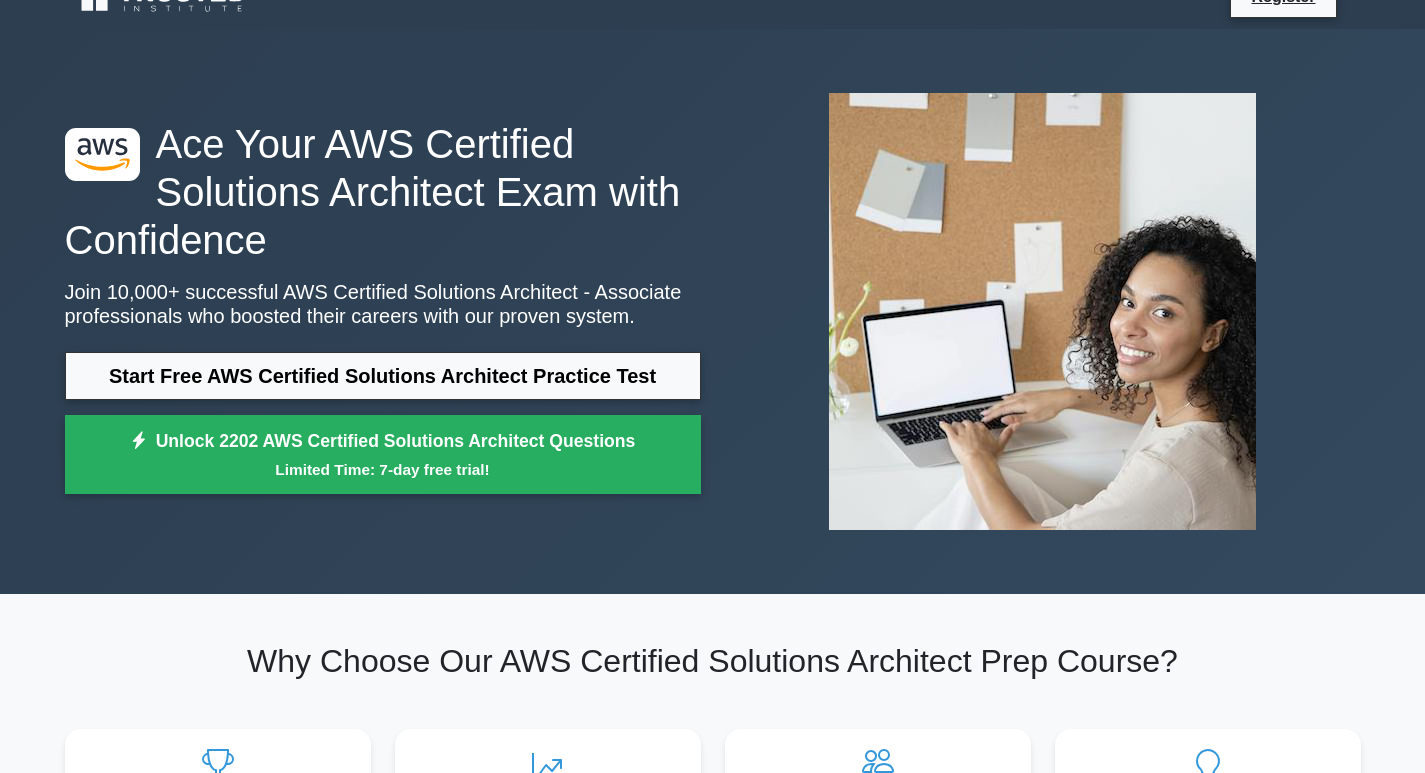 scroll, scrollTop: 0, scrollLeft: 0, axis: both 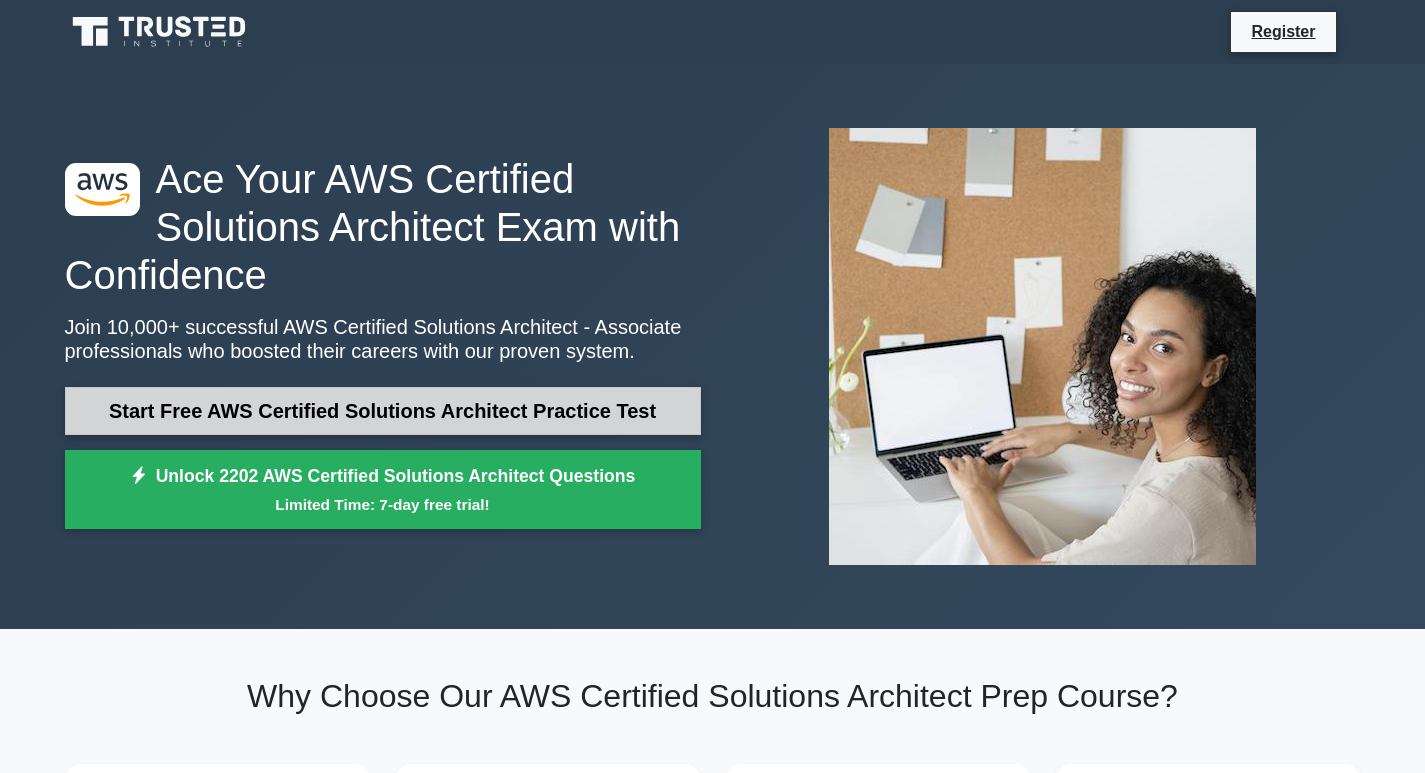 click on "Start Free AWS Certified Solutions Architect Practice Test" at bounding box center (383, 411) 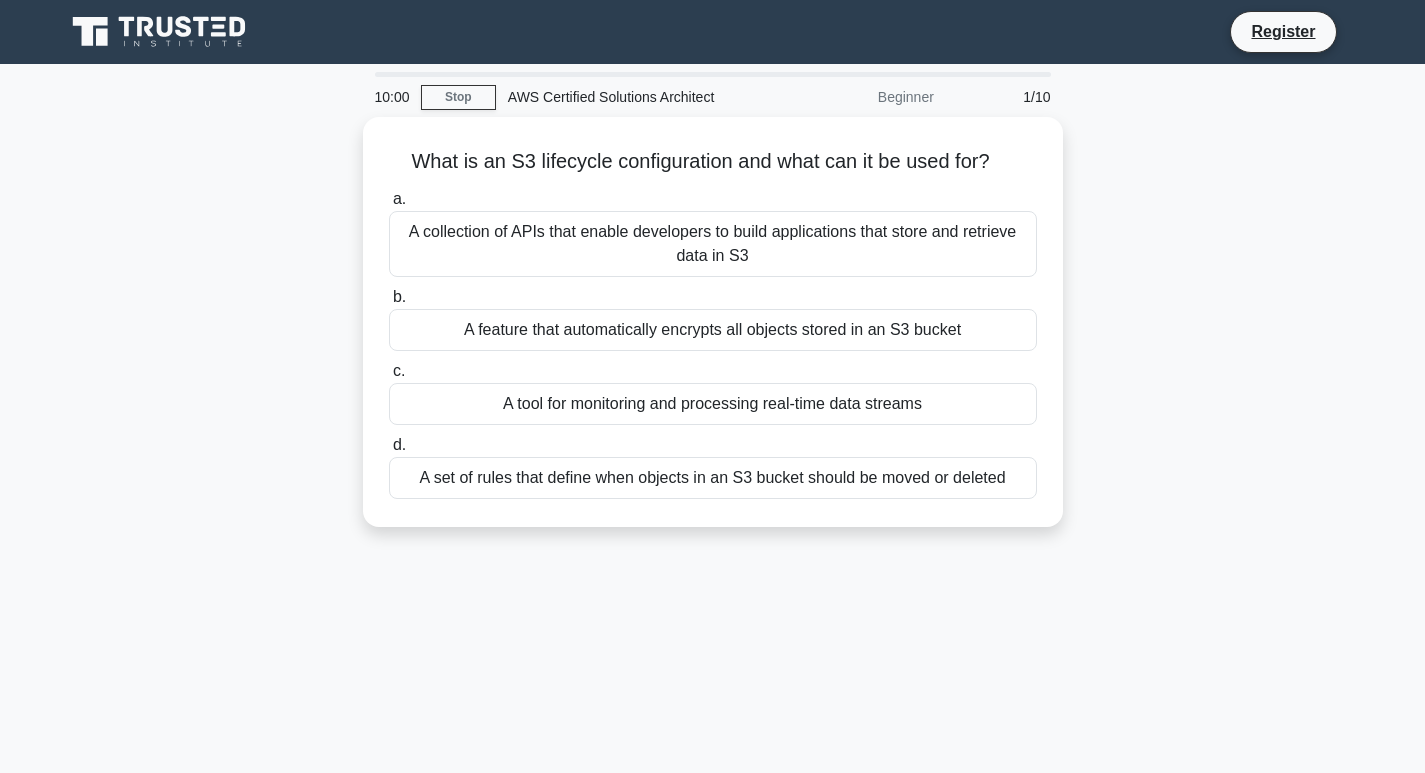 scroll, scrollTop: 0, scrollLeft: 0, axis: both 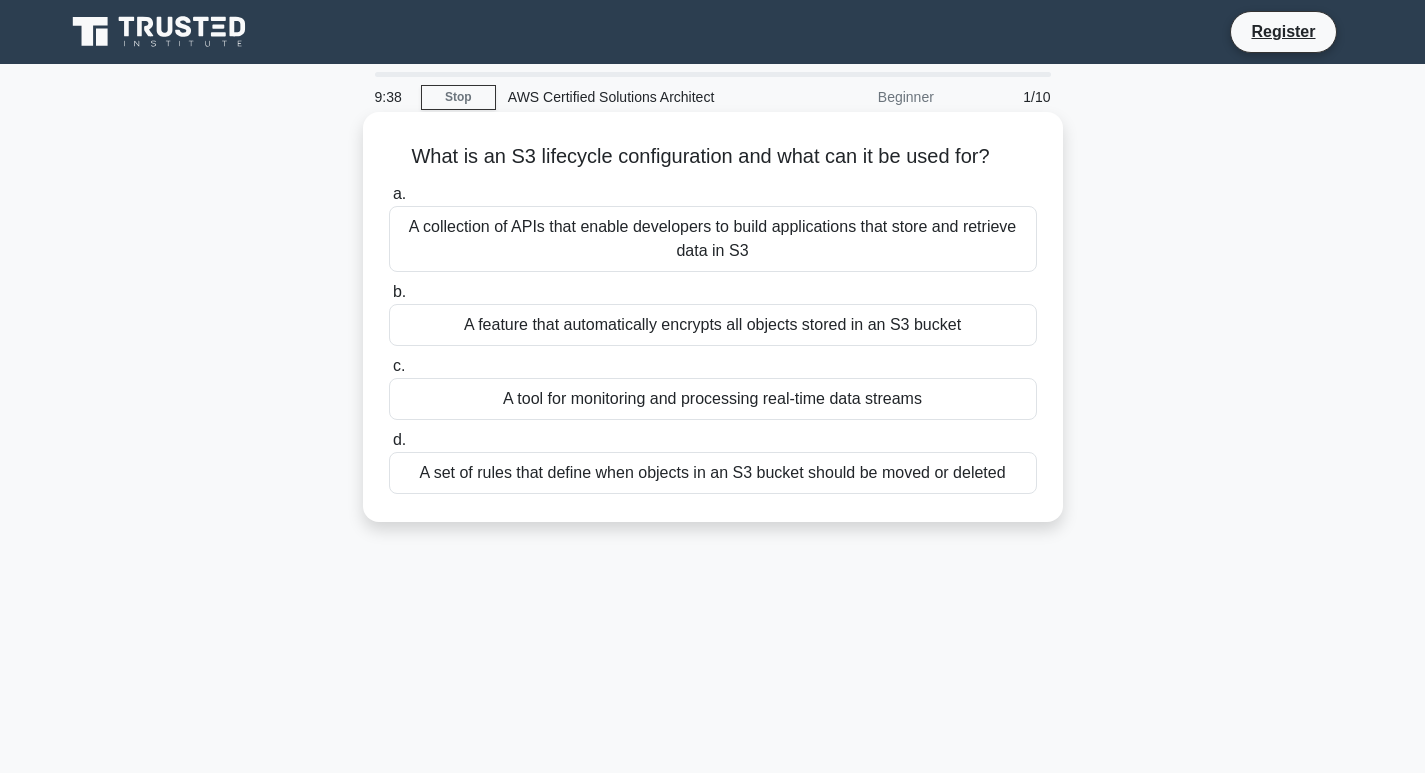 click on "A collection of APIs that enable developers to build applications that store and retrieve data in S3" at bounding box center [713, 239] 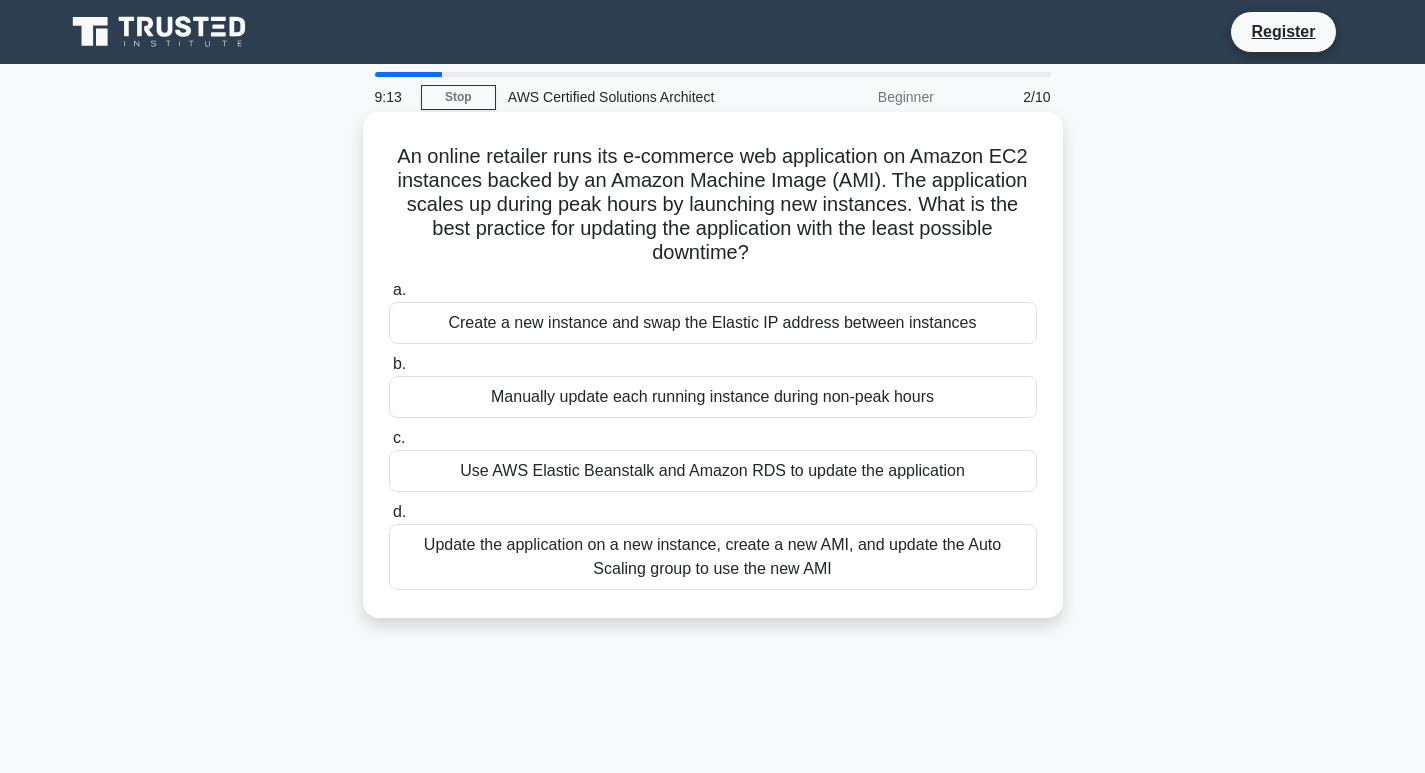 click on "Update the application on a new instance, create a new AMI, and update the Auto Scaling group to use the new AMI" at bounding box center (713, 557) 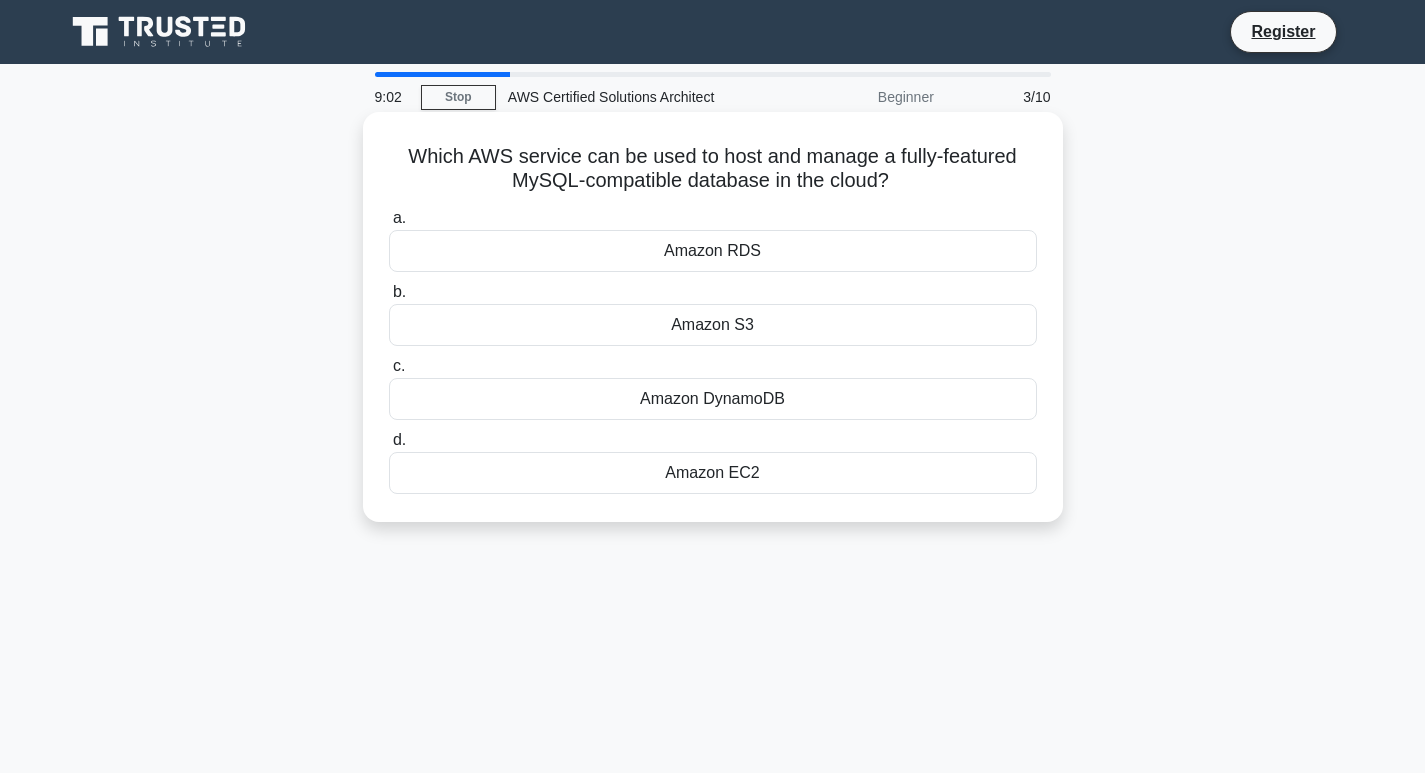 click on "Amazon RDS" at bounding box center (713, 251) 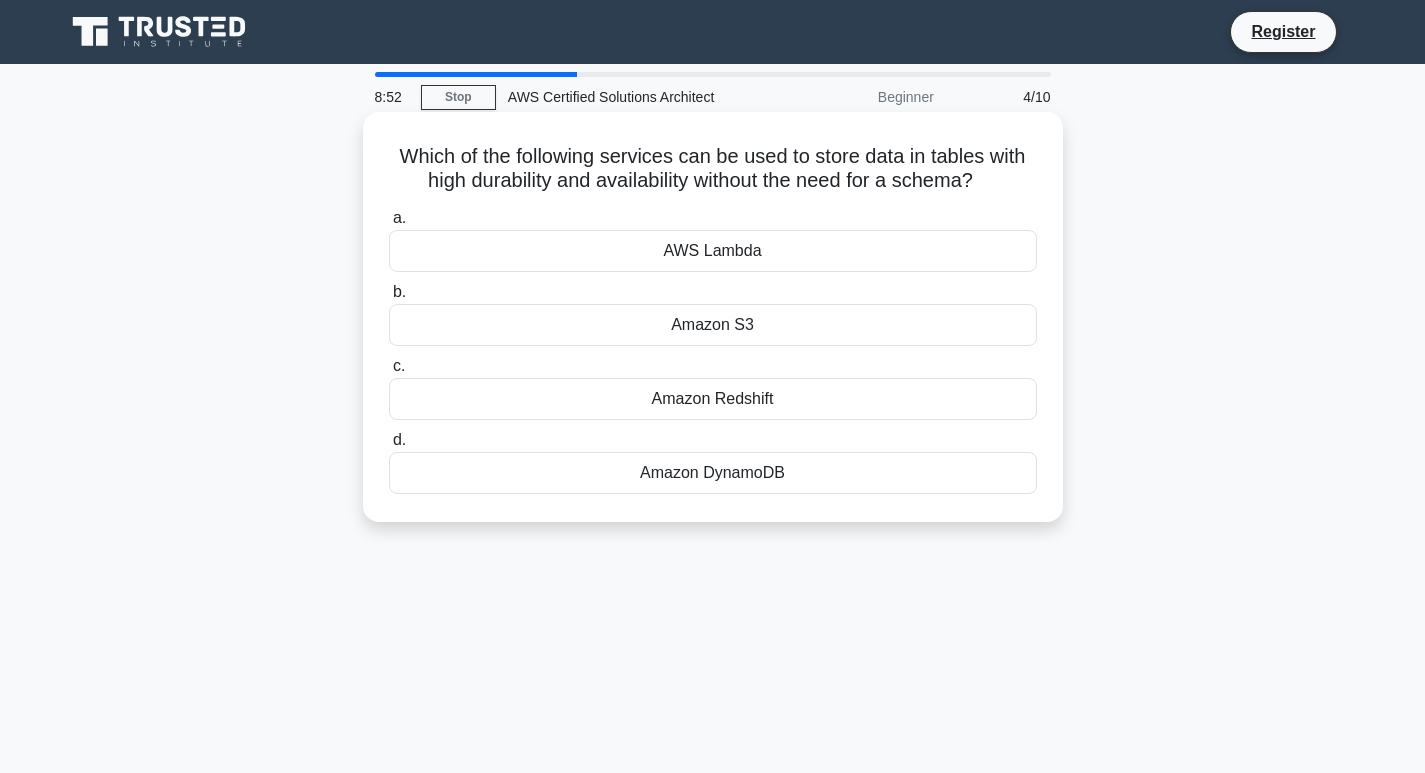 click on "Amazon Redshift" at bounding box center [713, 399] 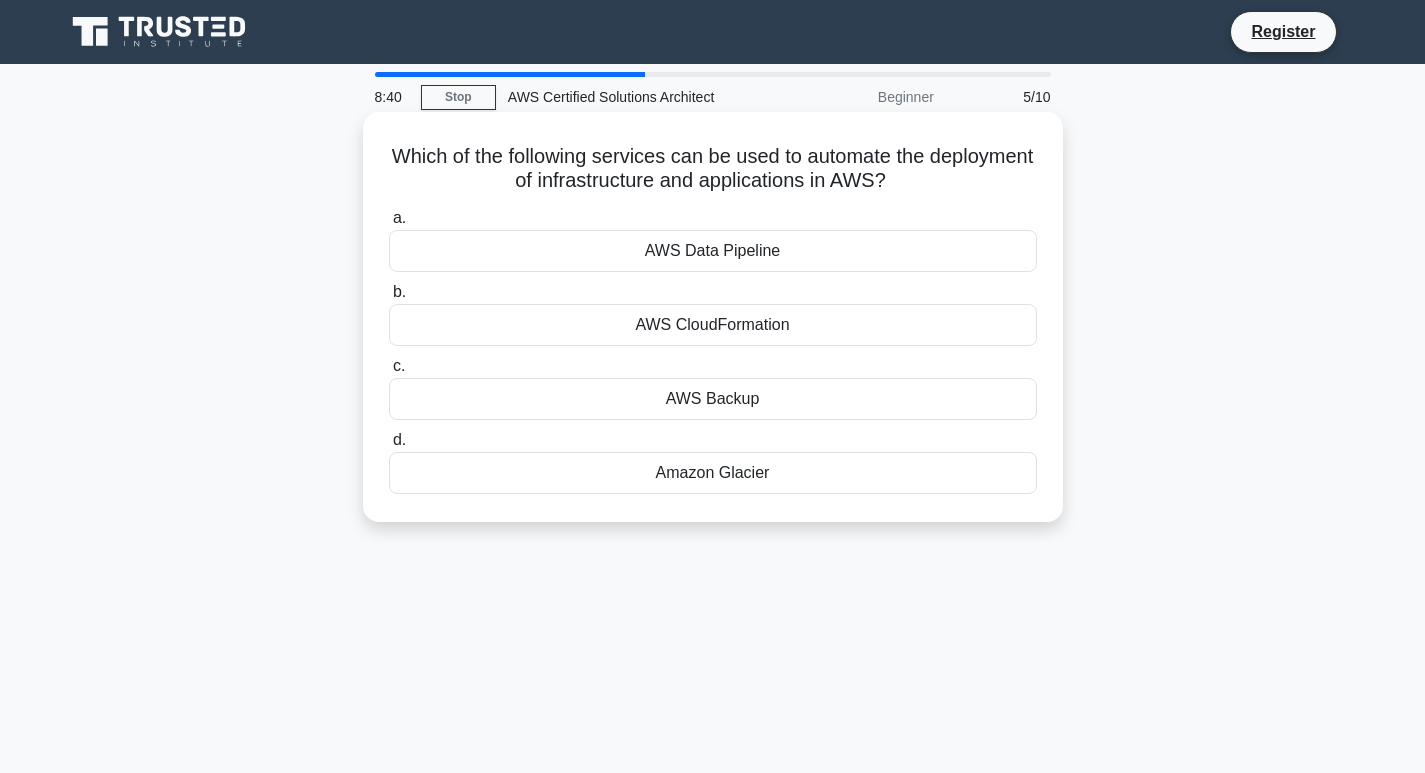 click on "Which of the following services can be used to automate the deployment of infrastructure and applications in AWS?
.spinner_0XTQ{transform-origin:center;animation:spinner_y6GP .75s linear infinite}@keyframes spinner_y6GP{100%{transform:rotate(360deg)}}" at bounding box center (713, 169) 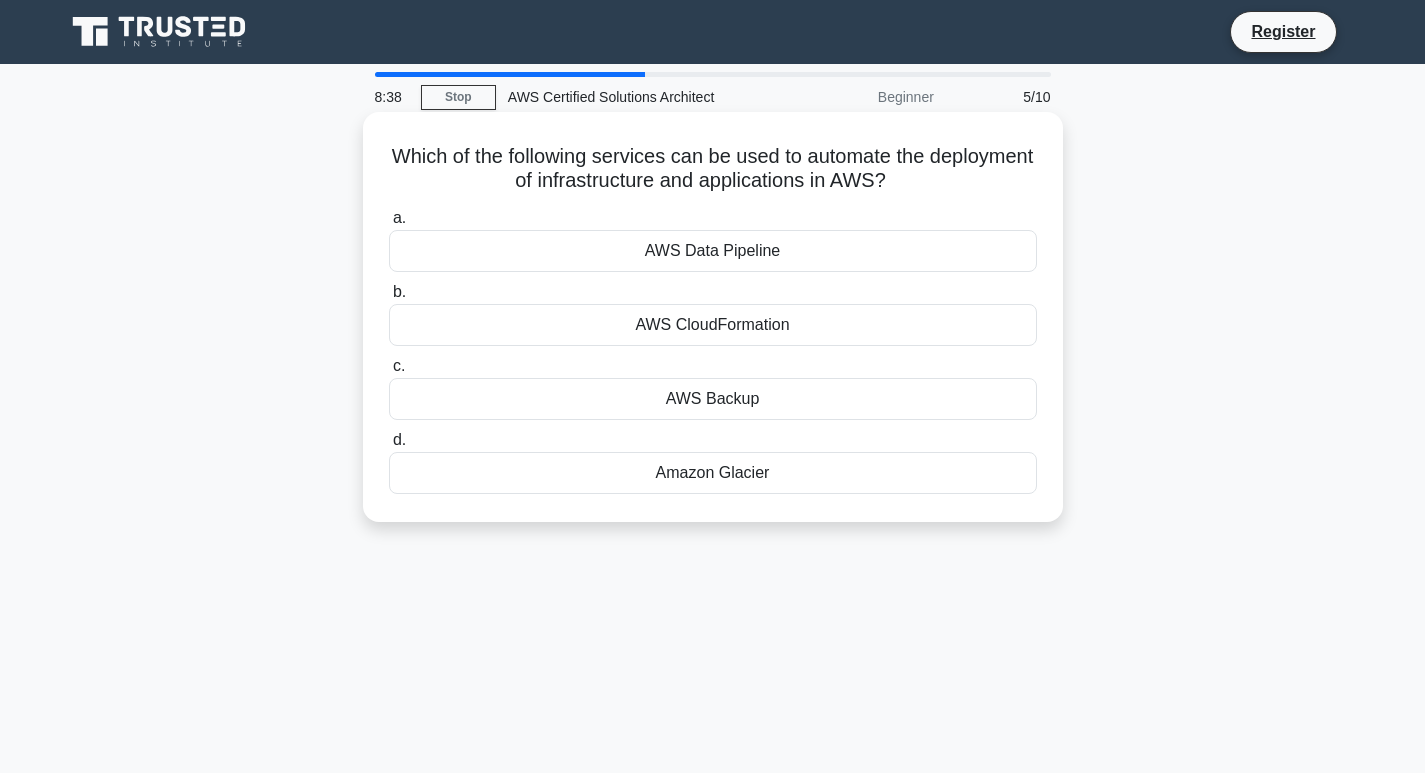click on "AWS Data Pipeline" at bounding box center (713, 251) 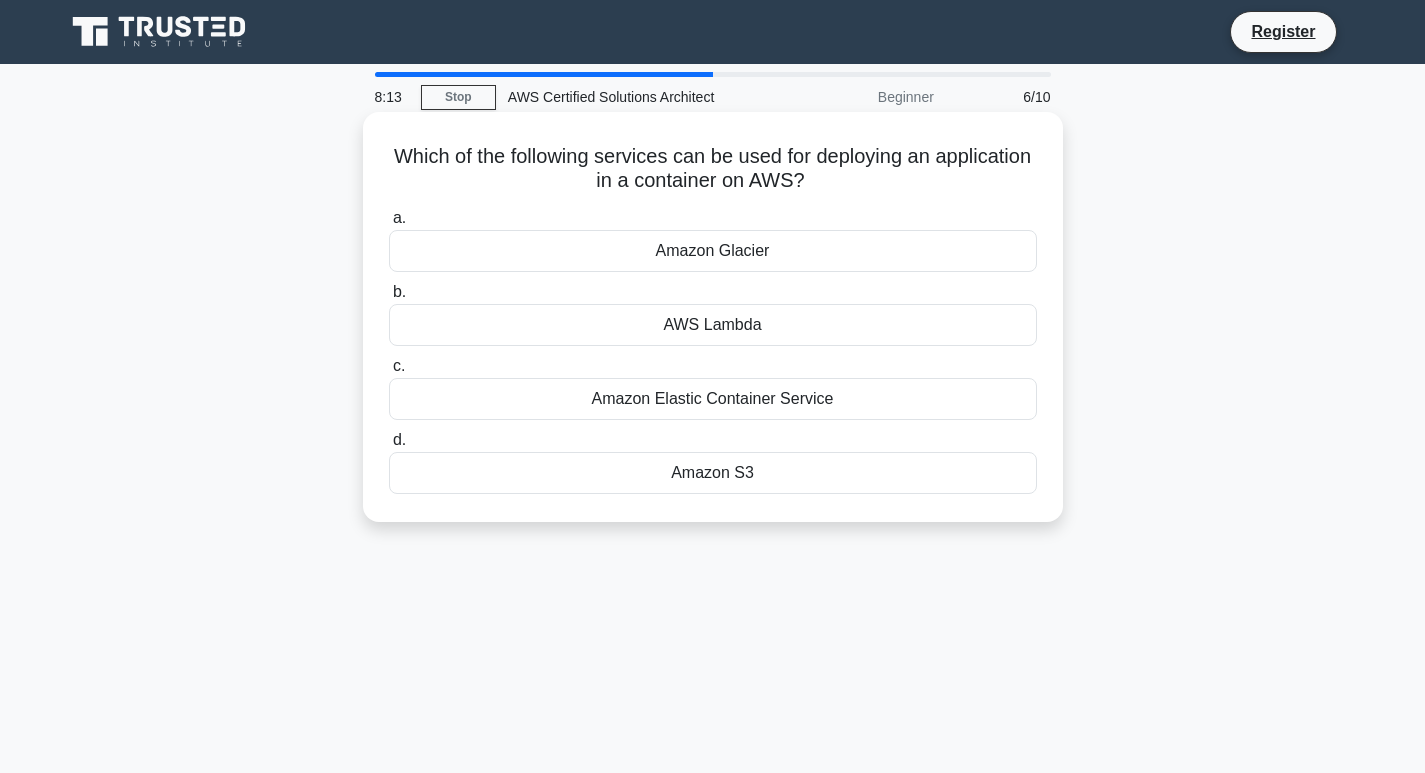 click on "AWS Lambda" at bounding box center [713, 325] 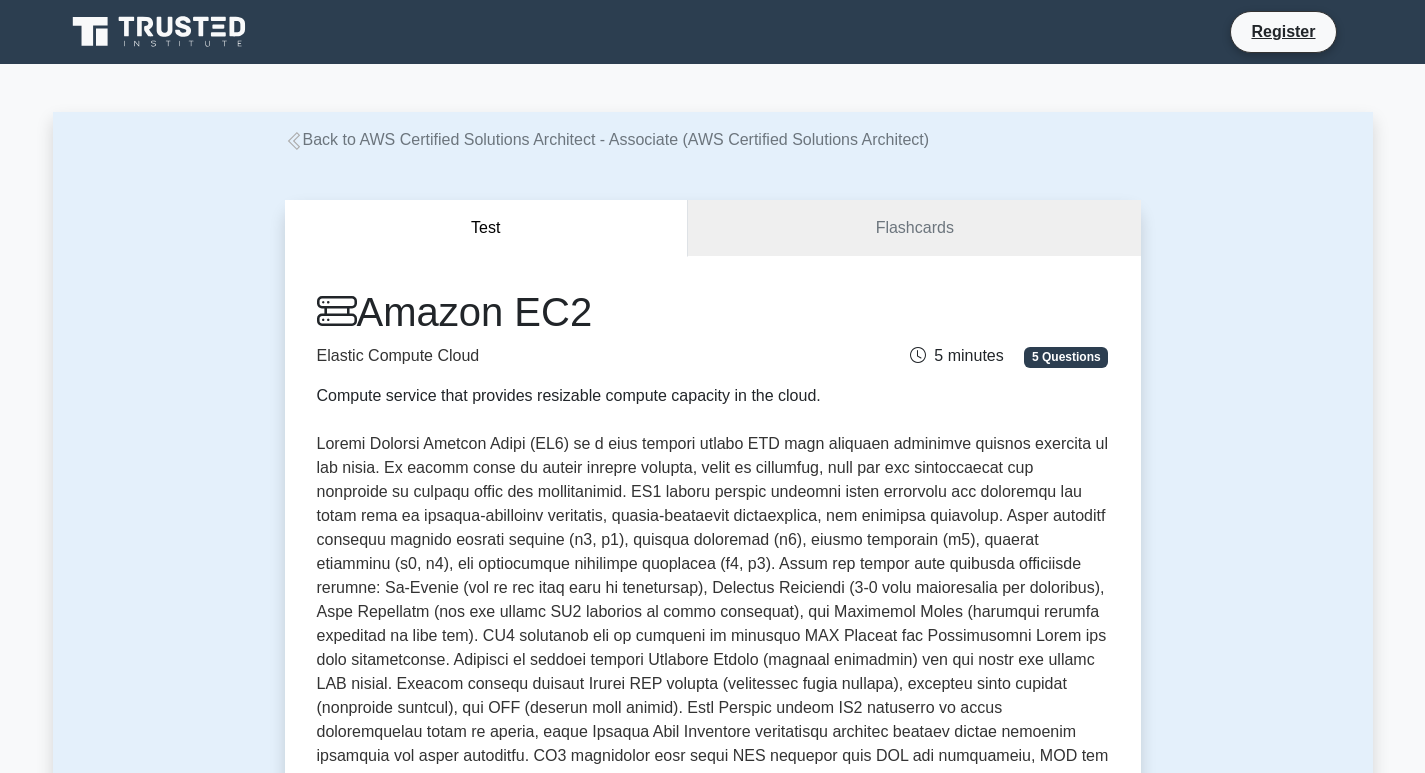 scroll, scrollTop: 199, scrollLeft: 0, axis: vertical 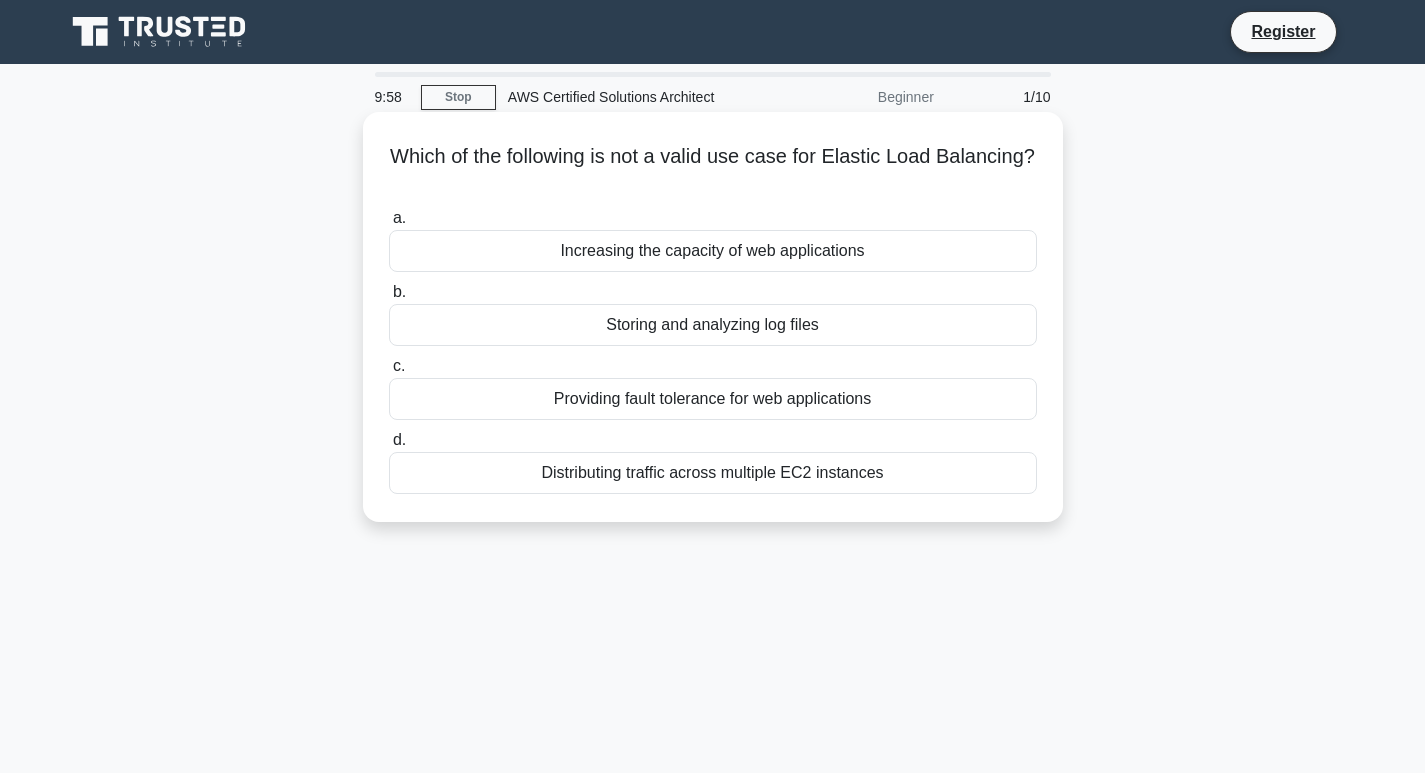 drag, startPoint x: 437, startPoint y: 151, endPoint x: 867, endPoint y: 183, distance: 431.18906 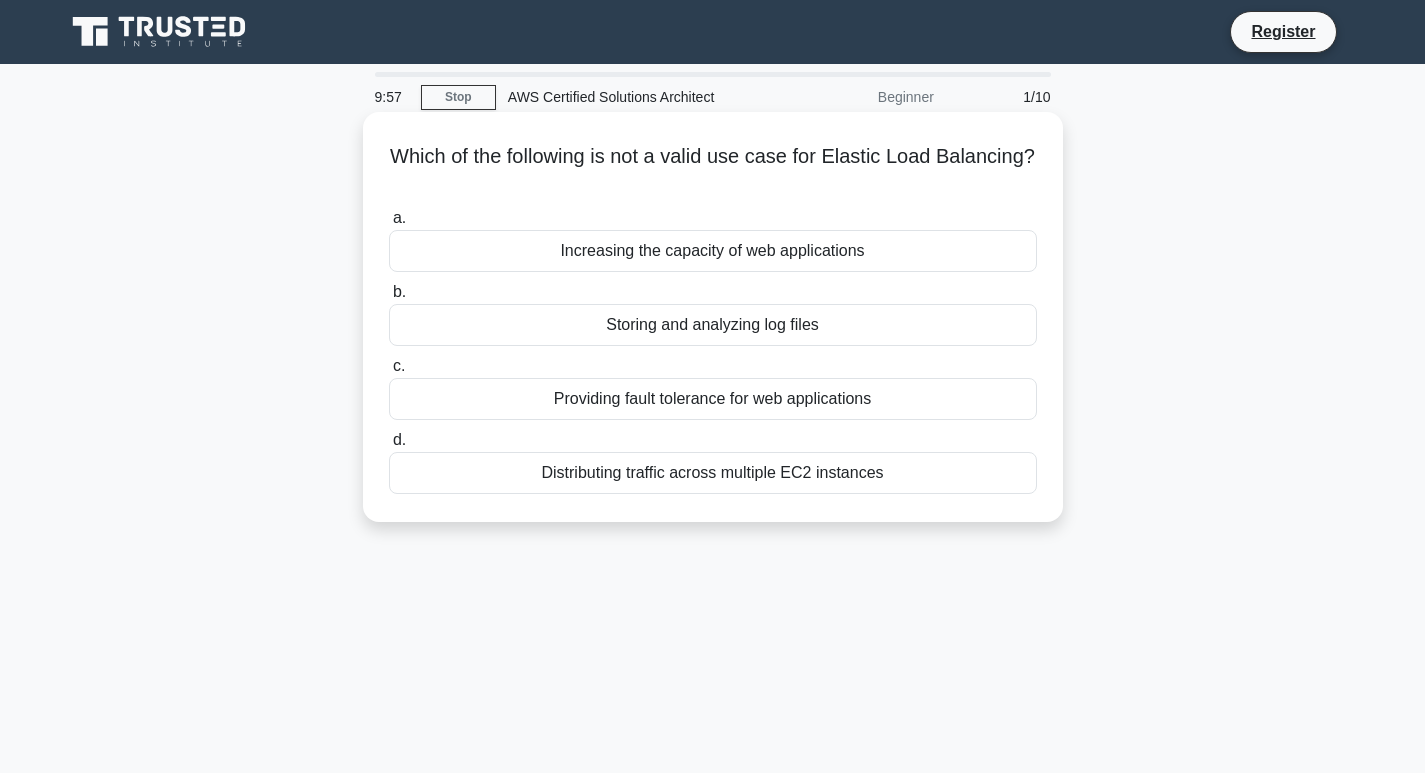 click on "Which of the following is not a valid use case for Elastic Load Balancing?
.spinner_0XTQ{transform-origin:center;animation:spinner_y6GP .75s linear infinite}@keyframes spinner_y6GP{100%{transform:rotate(360deg)}}" at bounding box center [713, 169] 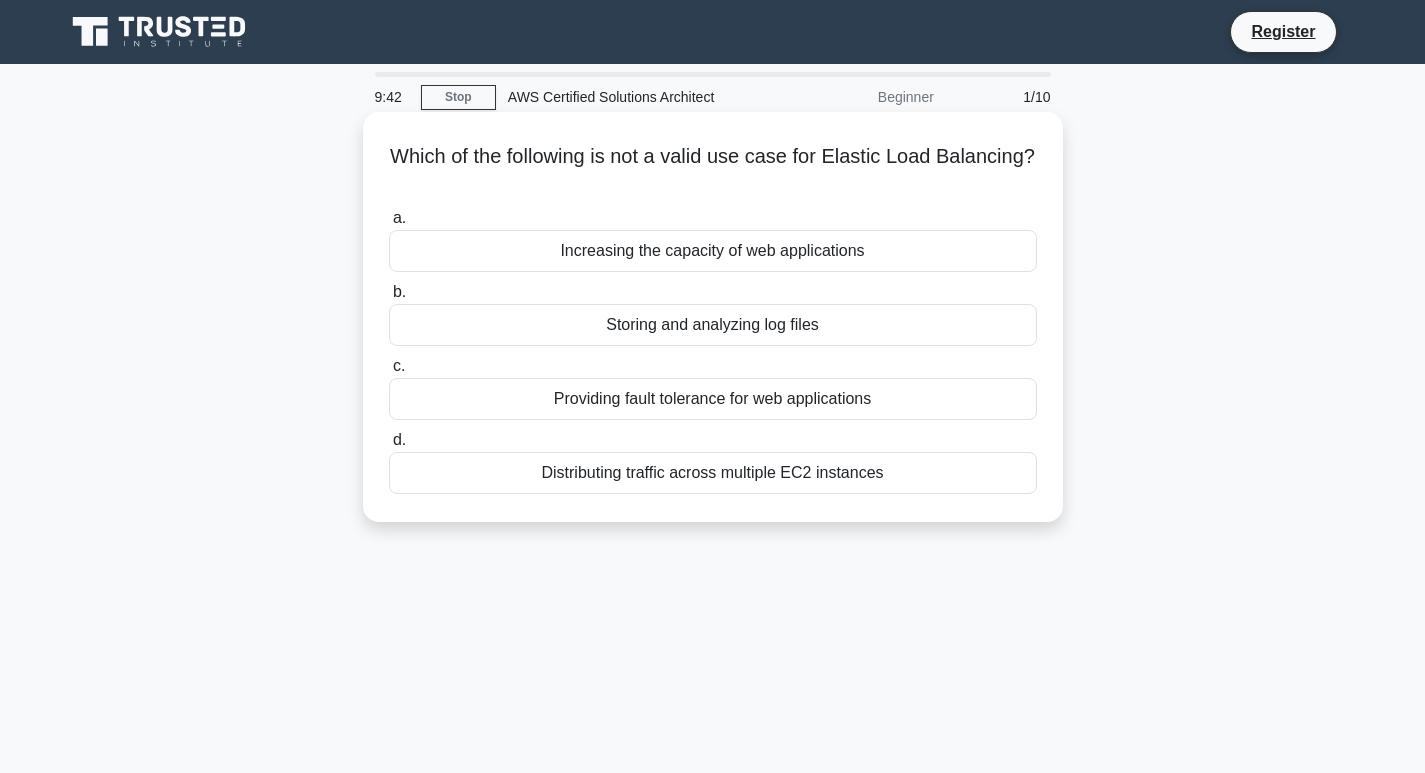 drag, startPoint x: 439, startPoint y: 154, endPoint x: 821, endPoint y: 178, distance: 382.75317 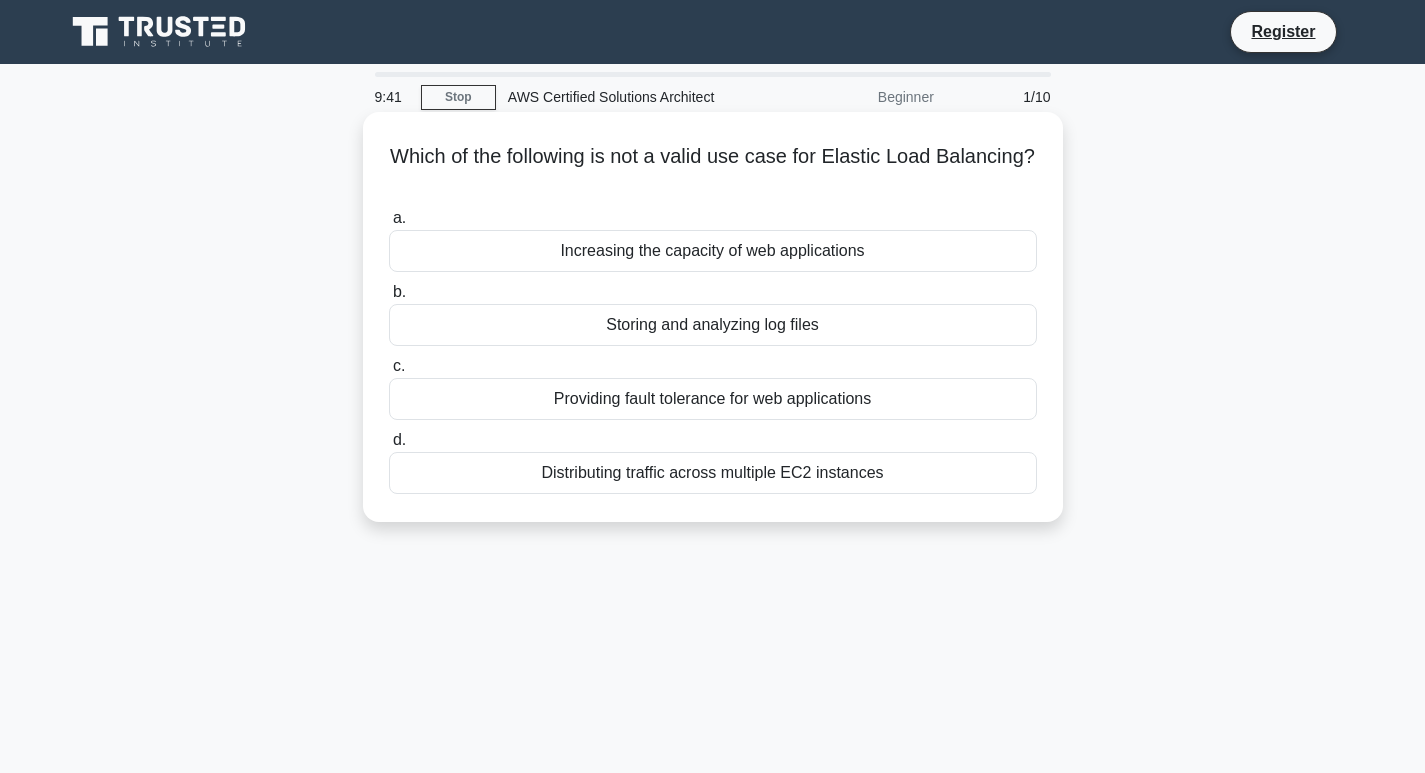 click on "Which of the following is not a valid use case for Elastic Load Balancing?
.spinner_0XTQ{transform-origin:center;animation:spinner_y6GP .75s linear infinite}@keyframes spinner_y6GP{100%{transform:rotate(360deg)}}" at bounding box center [713, 169] 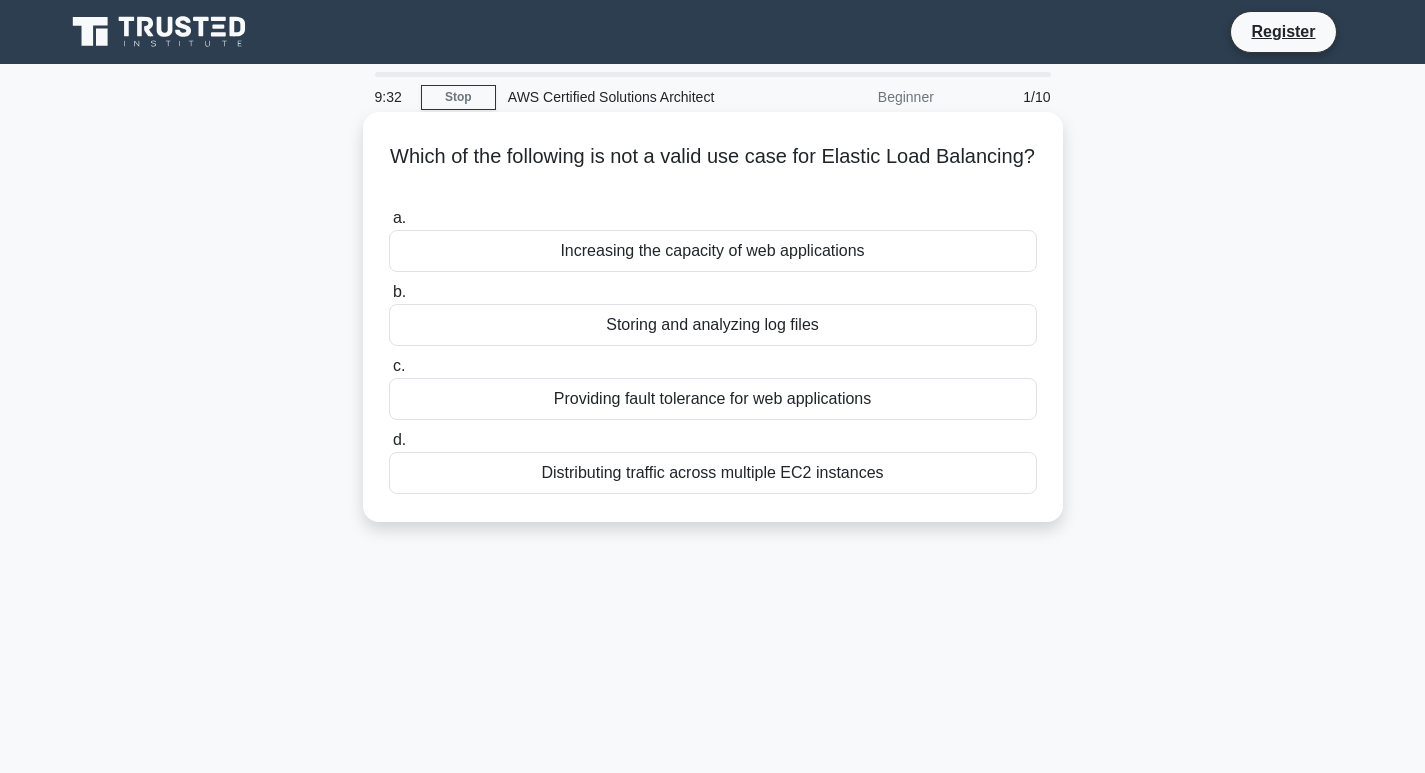 click on "Providing fault tolerance for web applications" at bounding box center (713, 399) 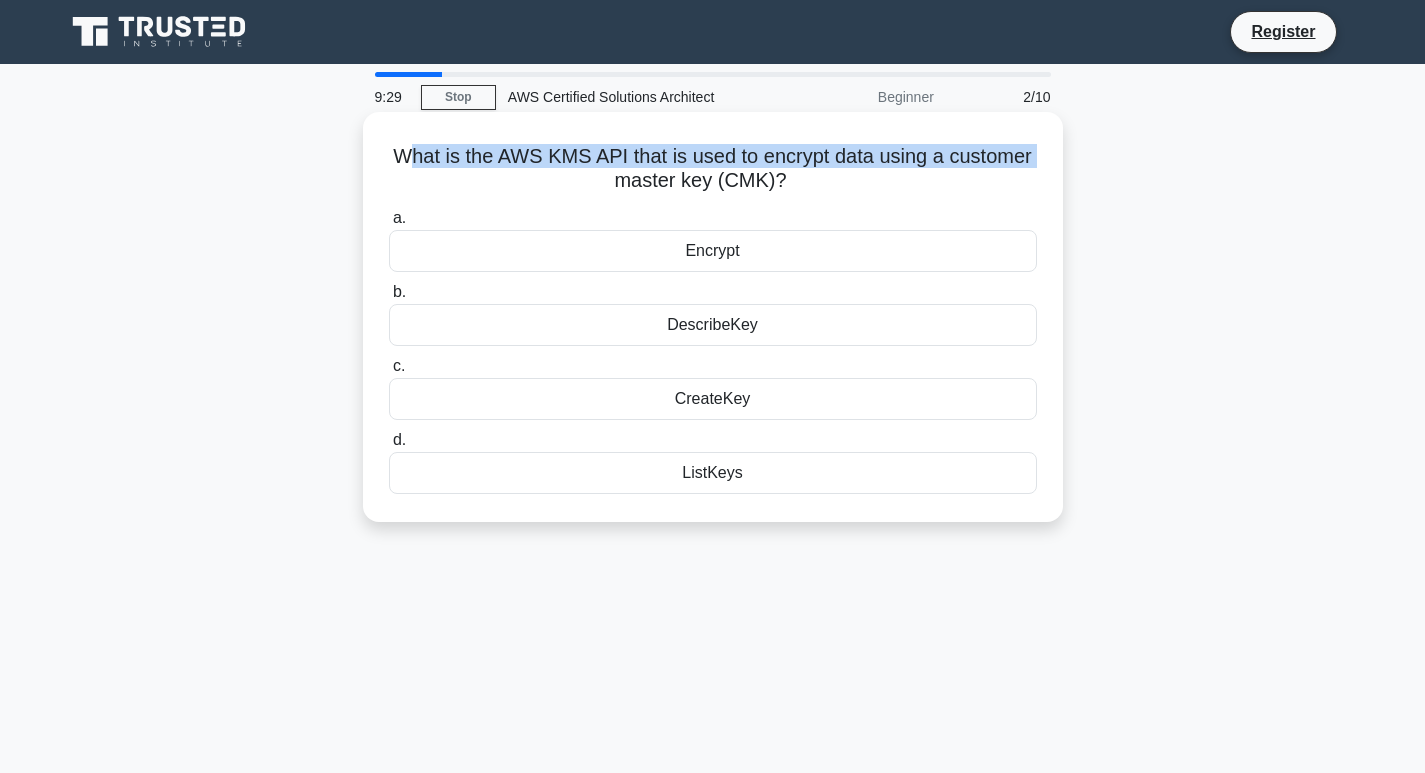 drag, startPoint x: 406, startPoint y: 162, endPoint x: 580, endPoint y: 178, distance: 174.73409 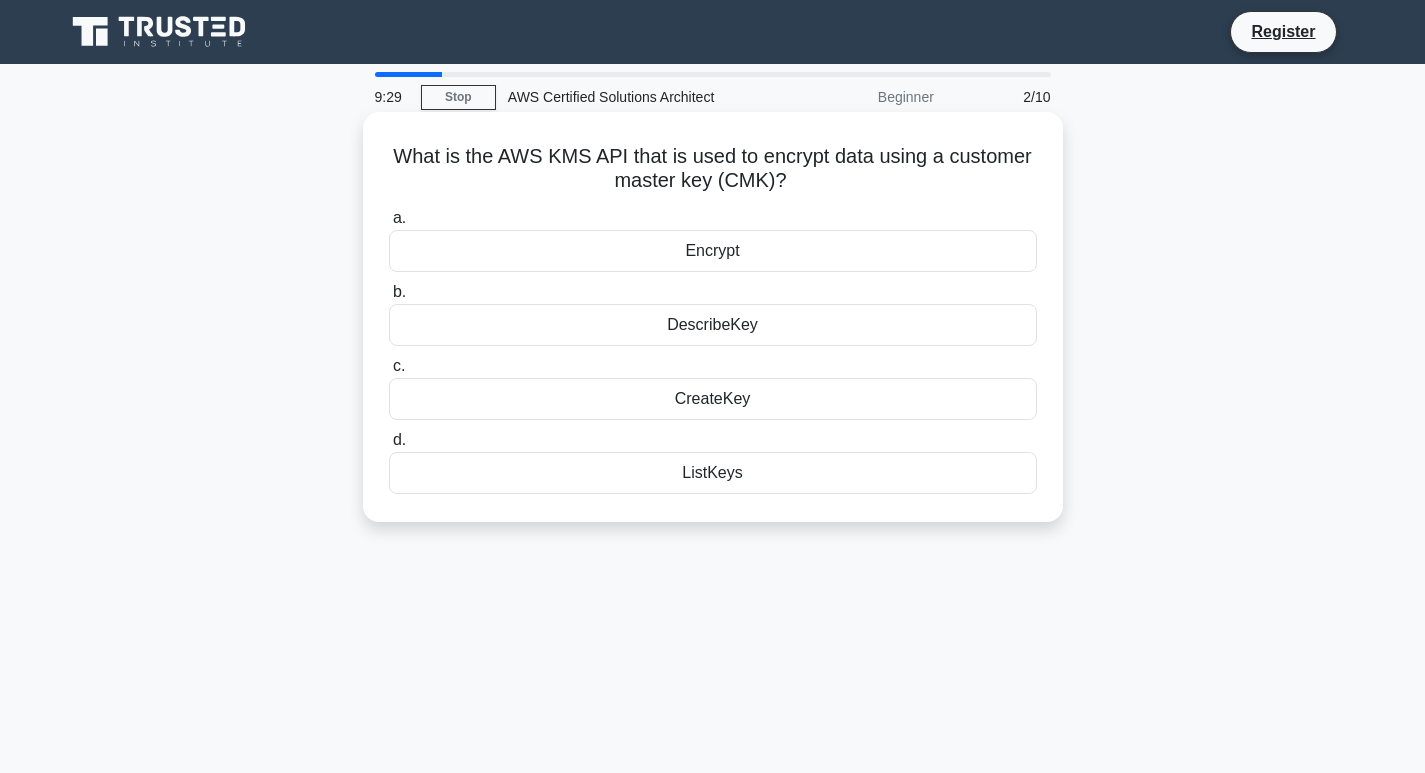 click on "What is the AWS KMS API that is used to encrypt data using a customer master key (CMK)?
.spinner_0XTQ{transform-origin:center;animation:spinner_y6GP .75s linear infinite}@keyframes spinner_y6GP{100%{transform:rotate(360deg)}}" at bounding box center (713, 169) 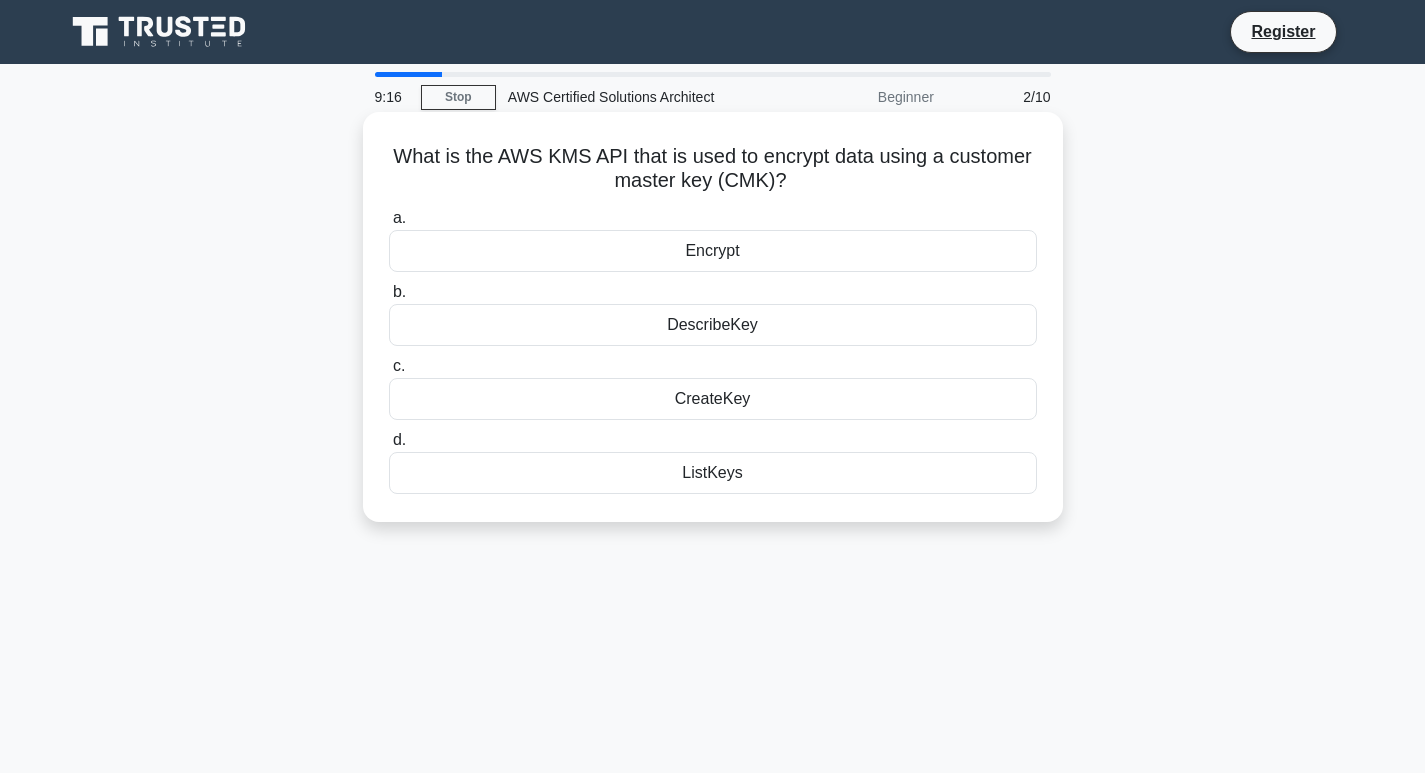 click on "DescribeKey" at bounding box center [713, 325] 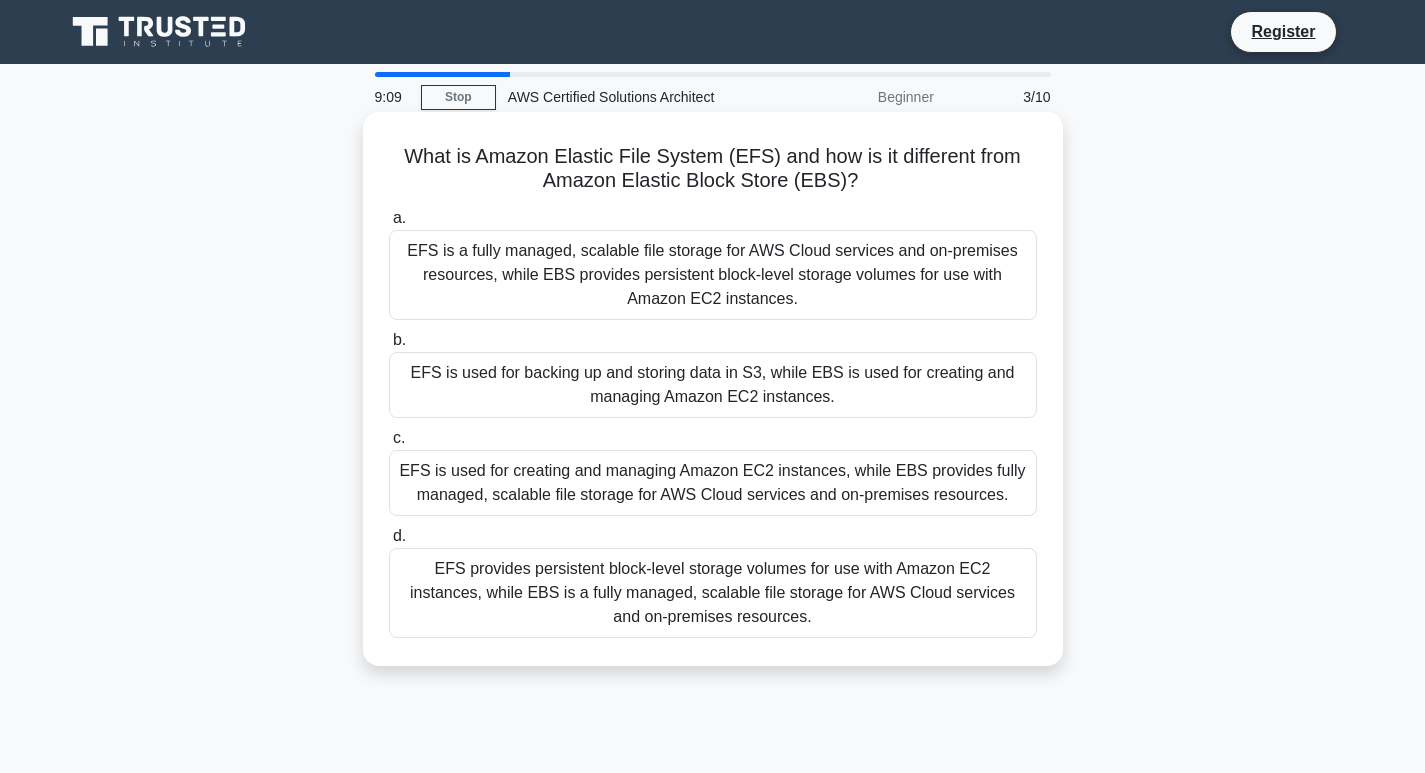click on "EFS is a fully managed, scalable file storage for AWS Cloud services and on-premises resources, while EBS provides persistent block-level storage volumes for use with Amazon EC2 instances." at bounding box center (713, 275) 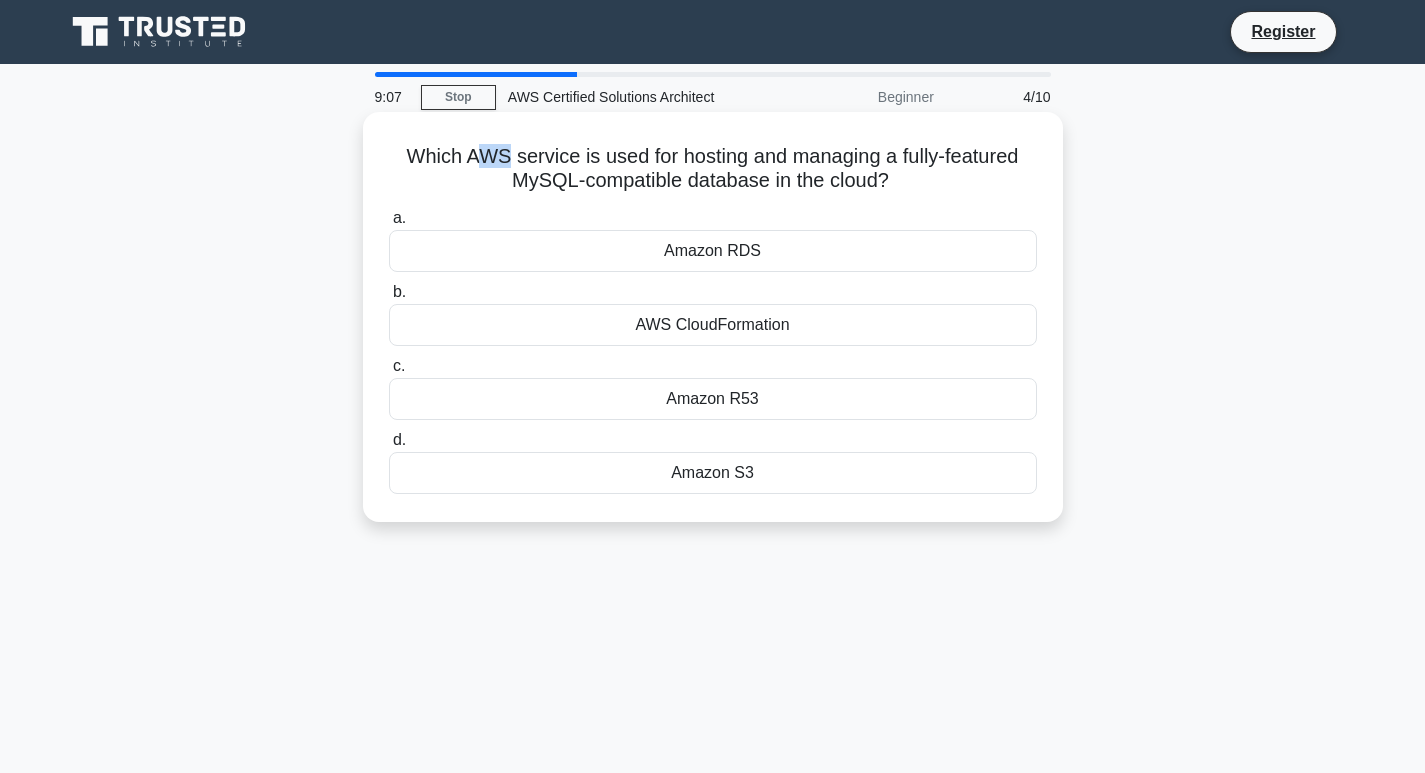 drag, startPoint x: 474, startPoint y: 156, endPoint x: 502, endPoint y: 156, distance: 28 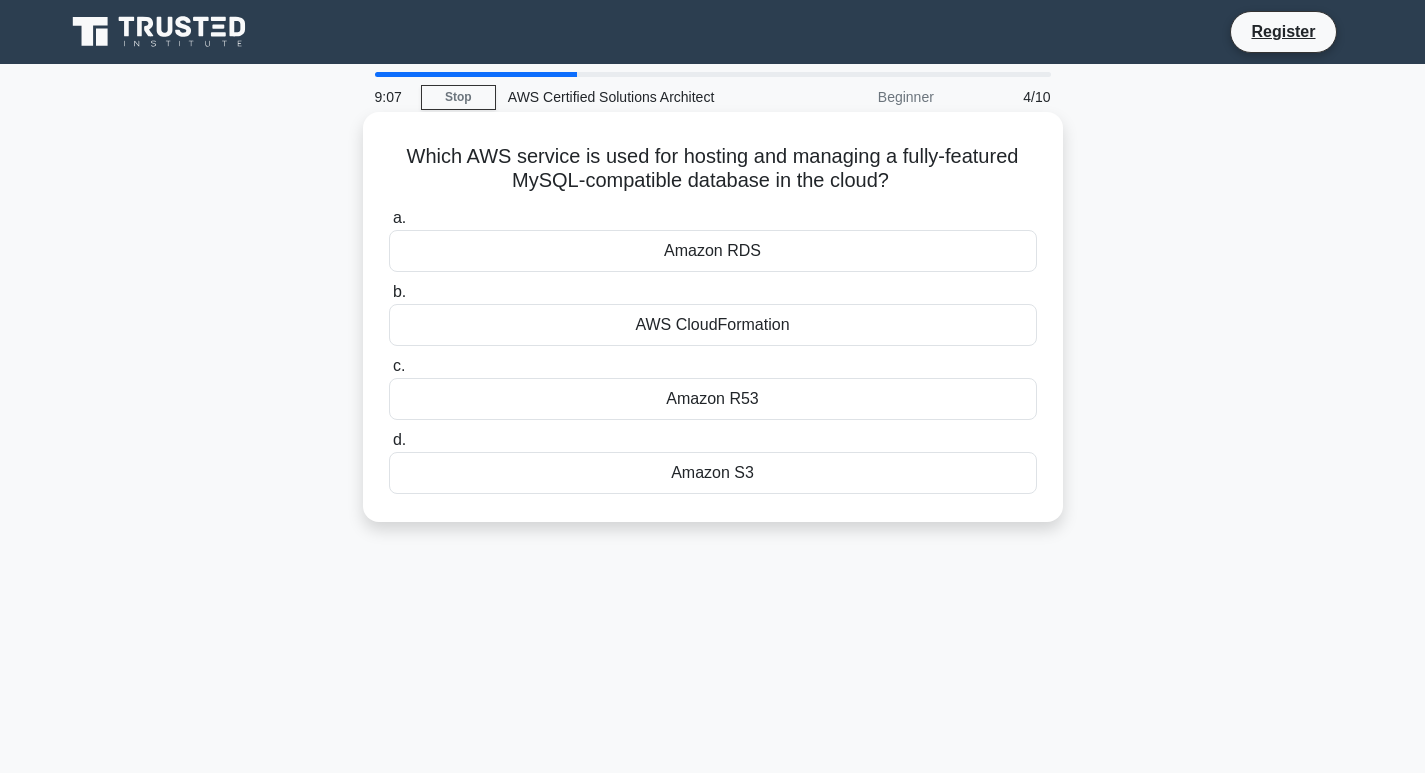 click on "Which AWS service is used for hosting and managing a fully-featured MySQL-compatible database in the cloud?
.spinner_0XTQ{transform-origin:center;animation:spinner_y6GP .75s linear infinite}@keyframes spinner_y6GP{100%{transform:rotate(360deg)}}" at bounding box center [713, 169] 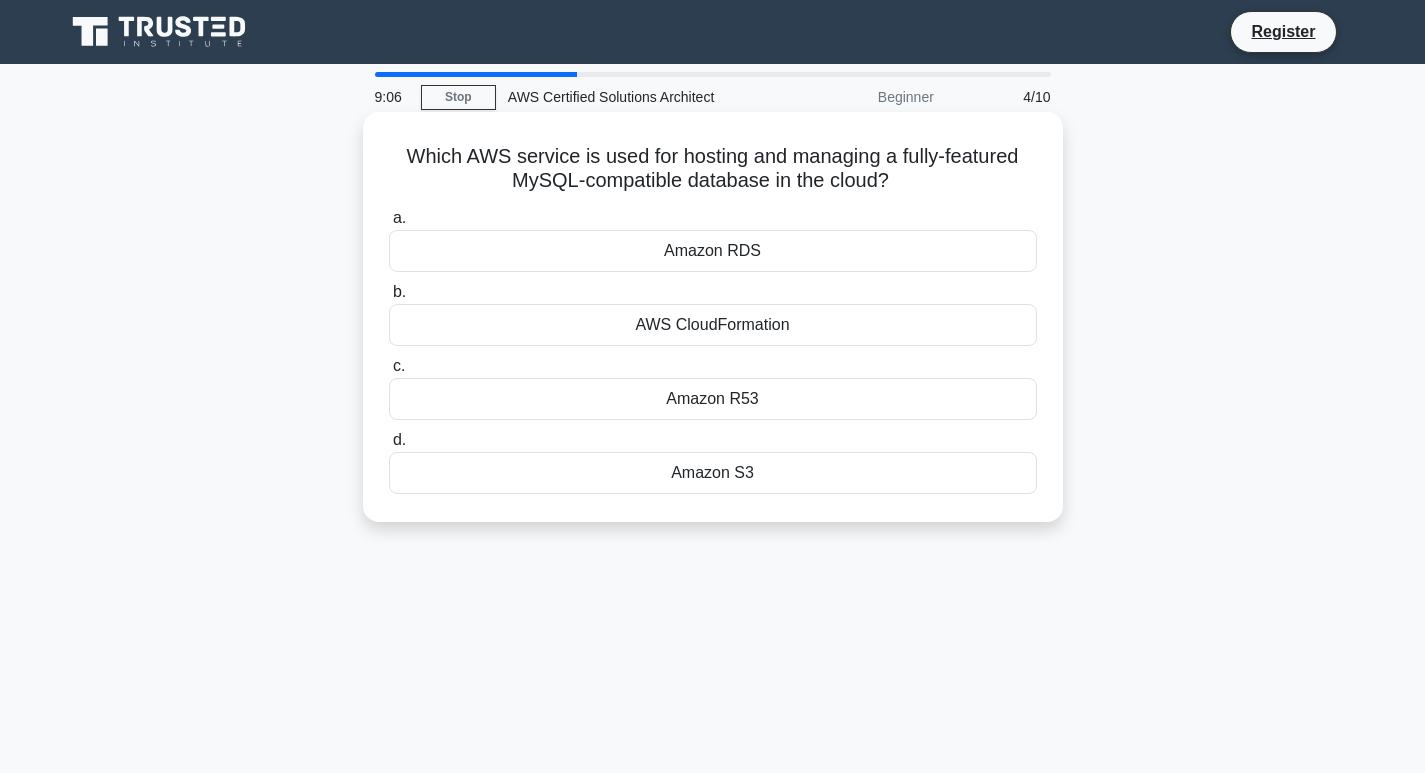 click on "Which AWS service is used for hosting and managing a fully-featured MySQL-compatible database in the cloud?
.spinner_0XTQ{transform-origin:center;animation:spinner_y6GP .75s linear infinite}@keyframes spinner_y6GP{100%{transform:rotate(360deg)}}" at bounding box center (713, 169) 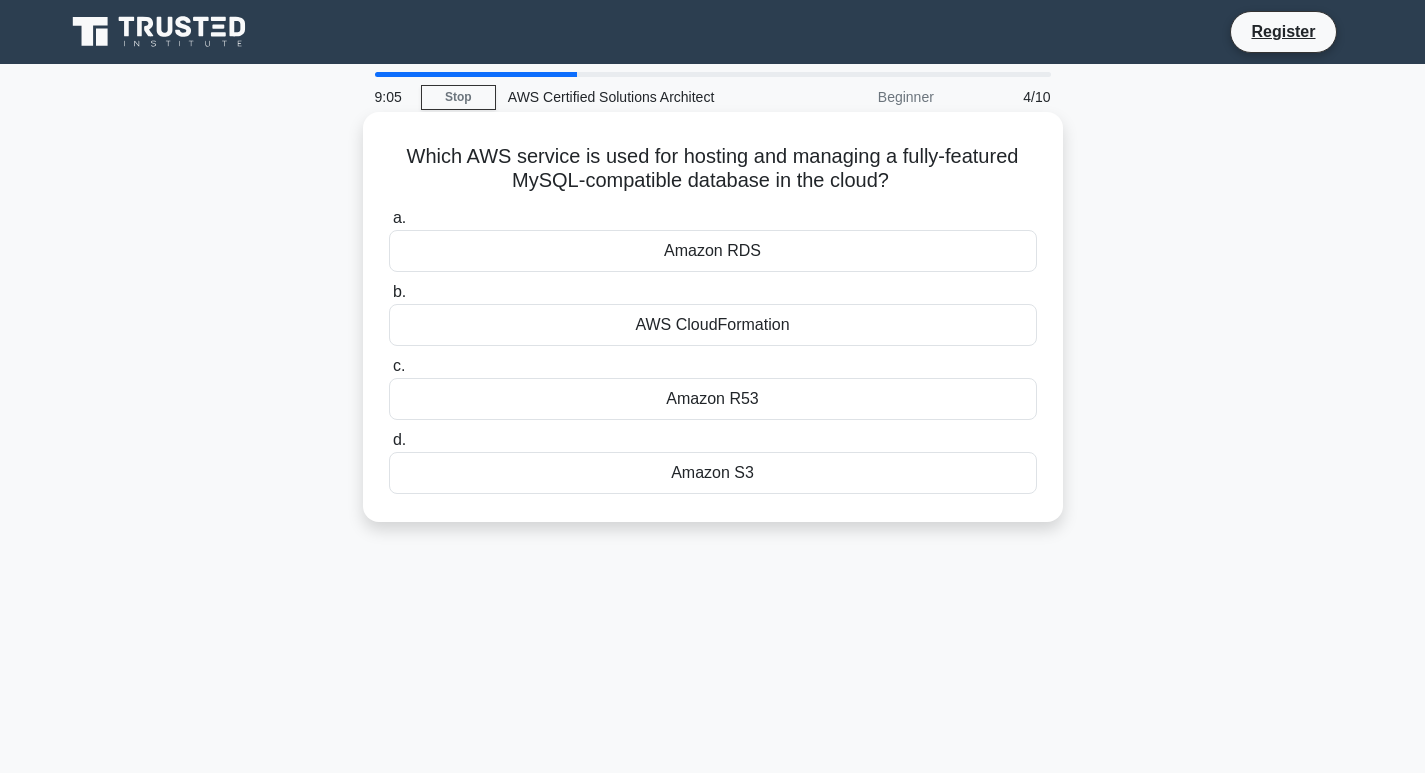 click on "Which AWS service is used for hosting and managing a fully-featured MySQL-compatible database in the cloud?
.spinner_0XTQ{transform-origin:center;animation:spinner_y6GP .75s linear infinite}@keyframes spinner_y6GP{100%{transform:rotate(360deg)}}" at bounding box center (713, 169) 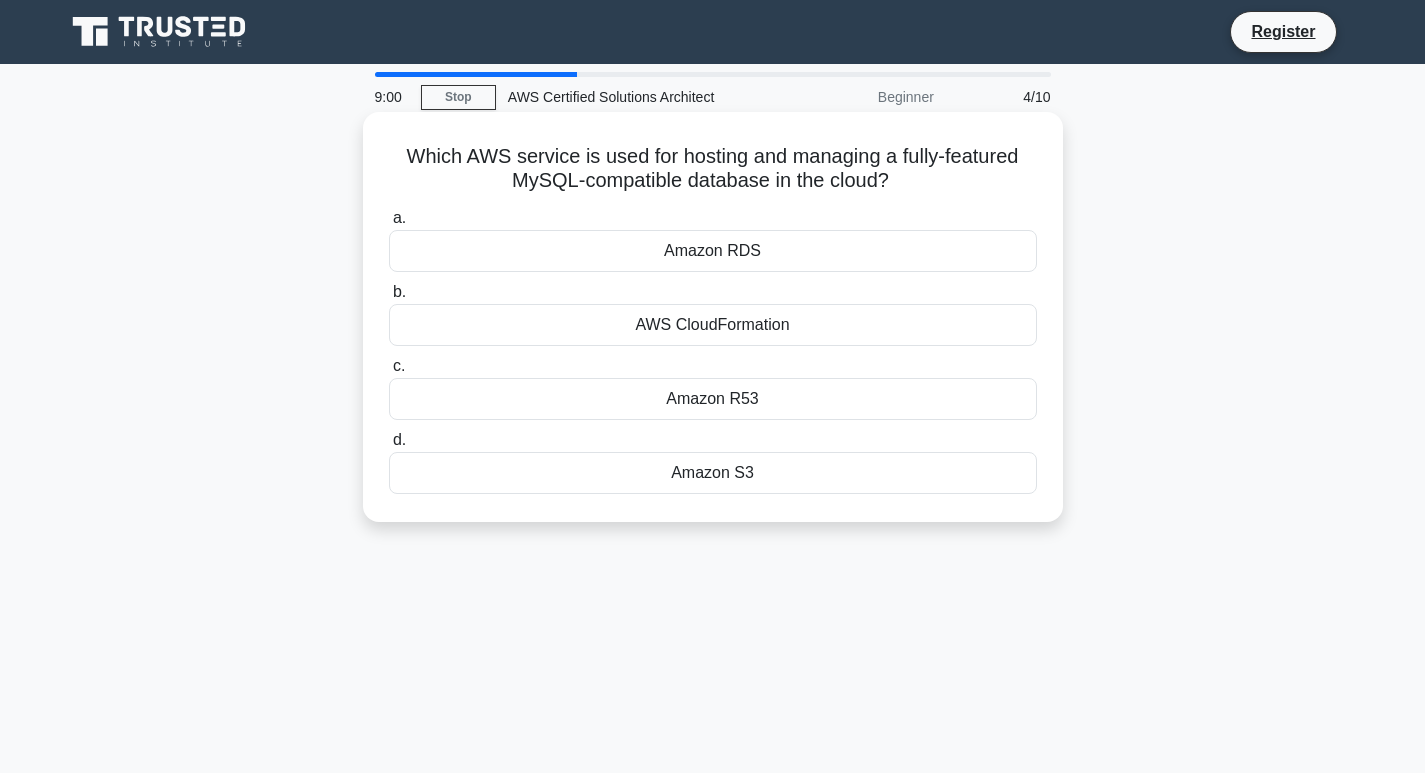 click on "a.
Amazon RDS
b.
AWS CloudFormation
c. d." at bounding box center [713, 350] 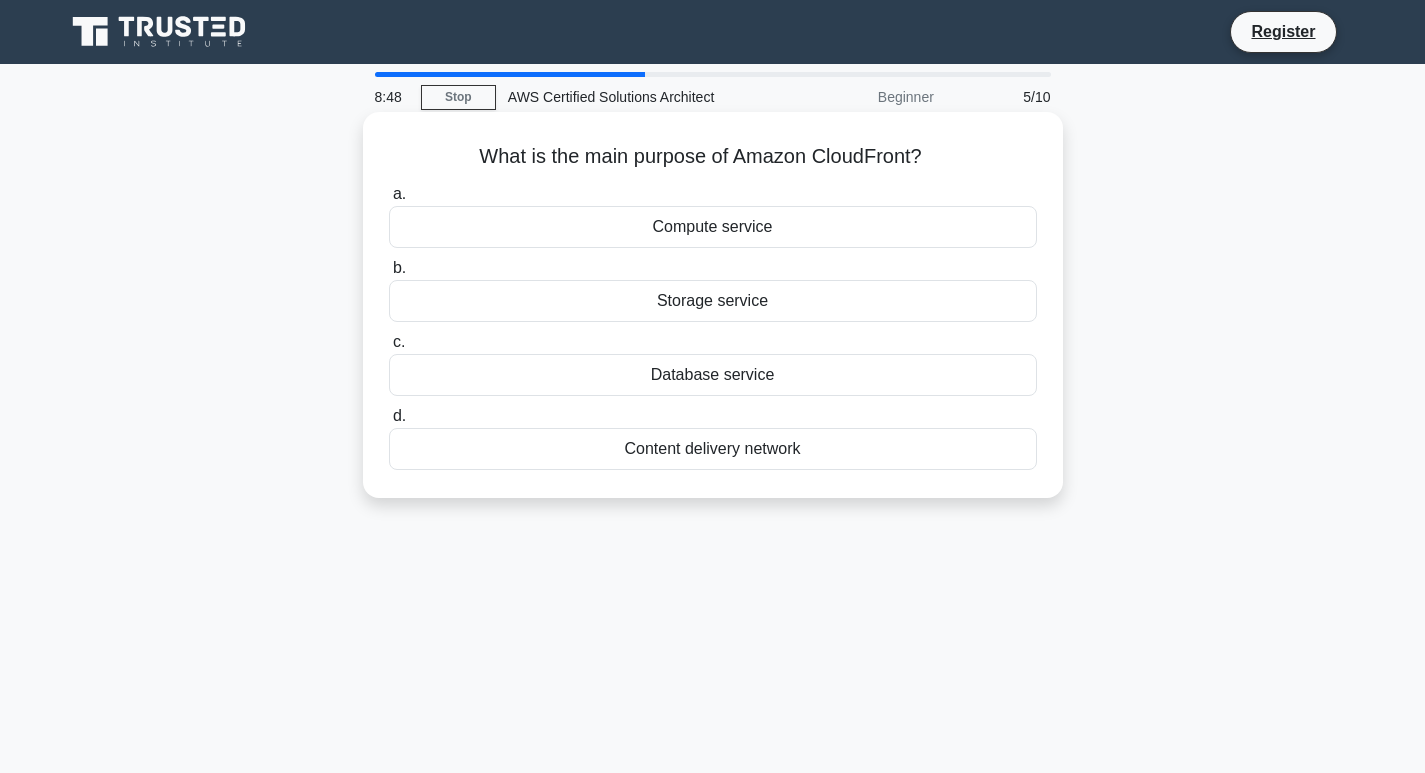 click on "Compute service" at bounding box center (713, 227) 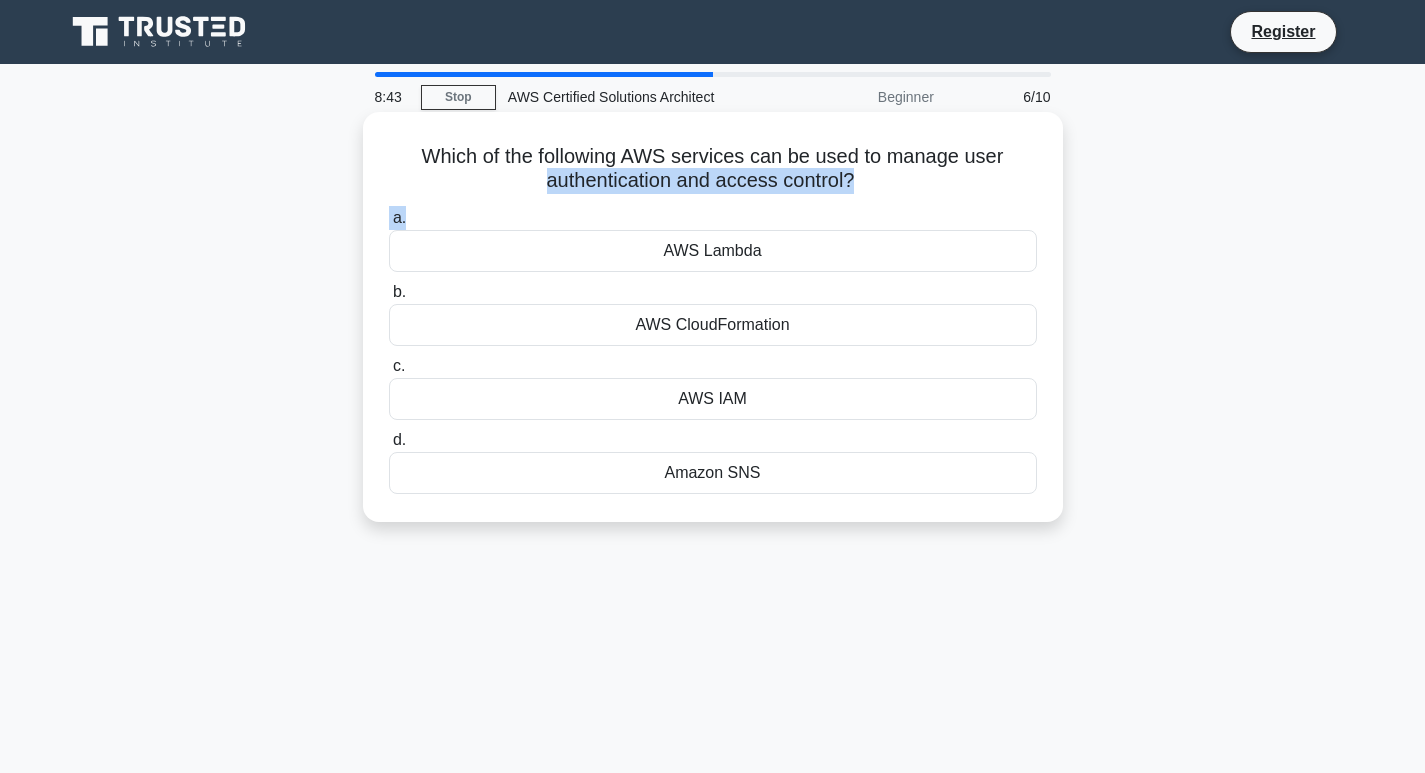 drag, startPoint x: 528, startPoint y: 179, endPoint x: 814, endPoint y: 203, distance: 287.00522 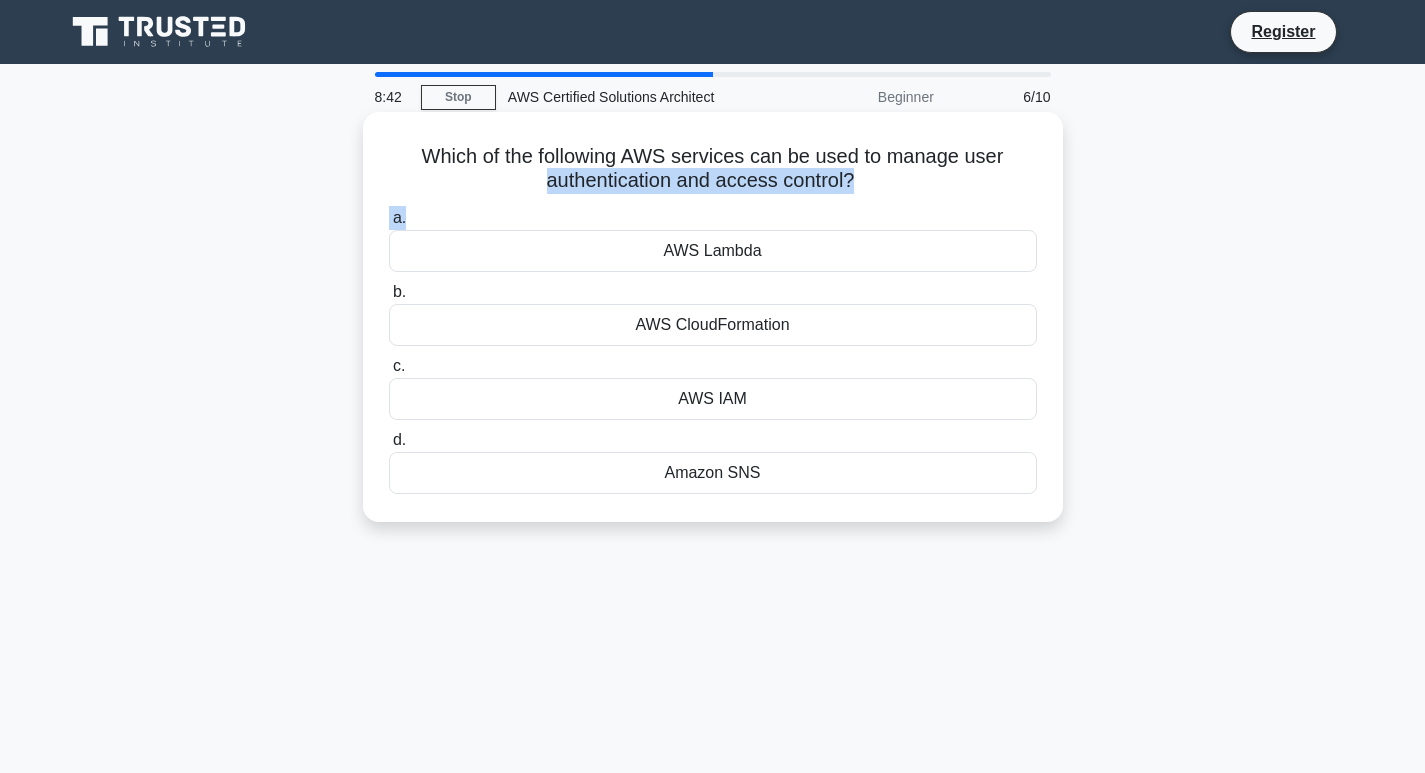 click on "a.
AWS Lambda
b.
AWS CloudFormation
c. d." at bounding box center [713, 350] 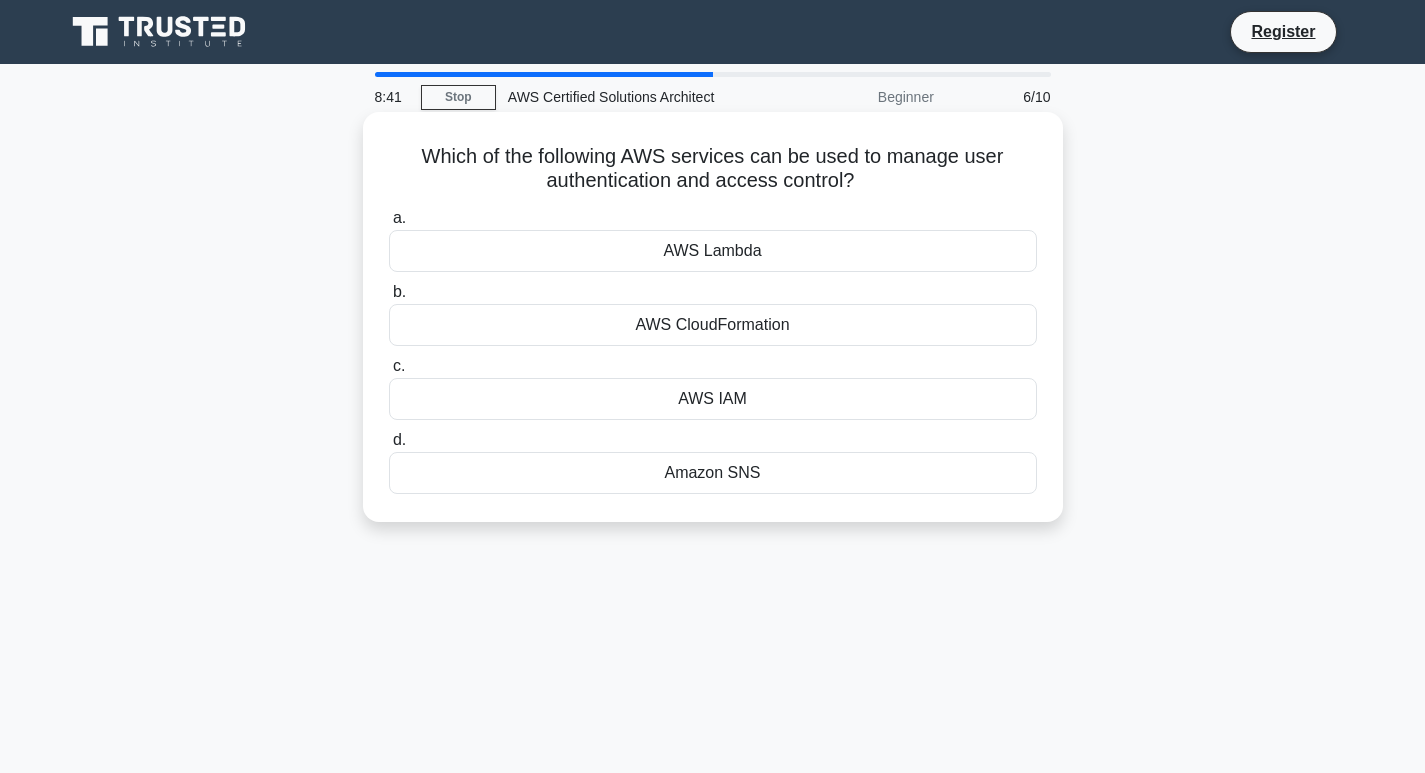 click on "AWS IAM" at bounding box center (713, 399) 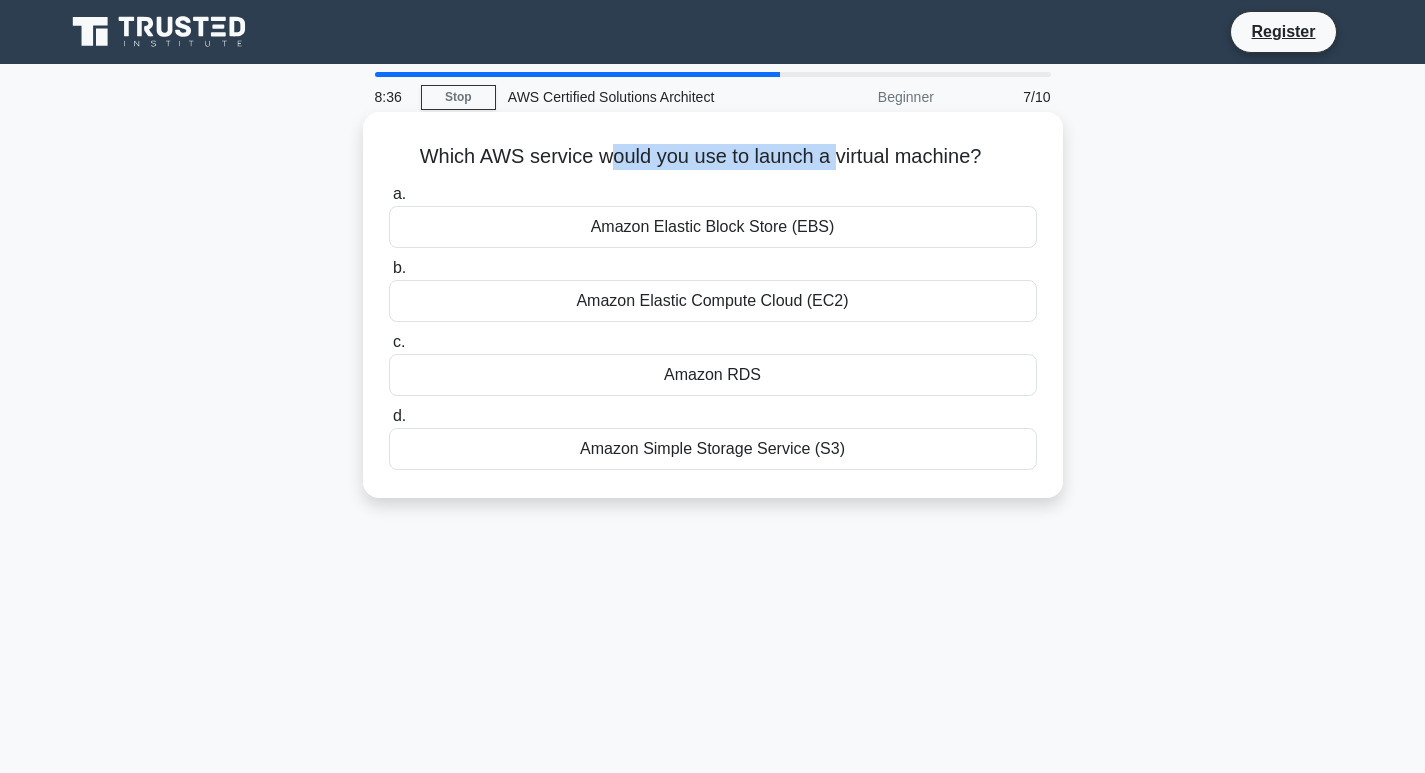 drag, startPoint x: 602, startPoint y: 155, endPoint x: 835, endPoint y: 161, distance: 233.07724 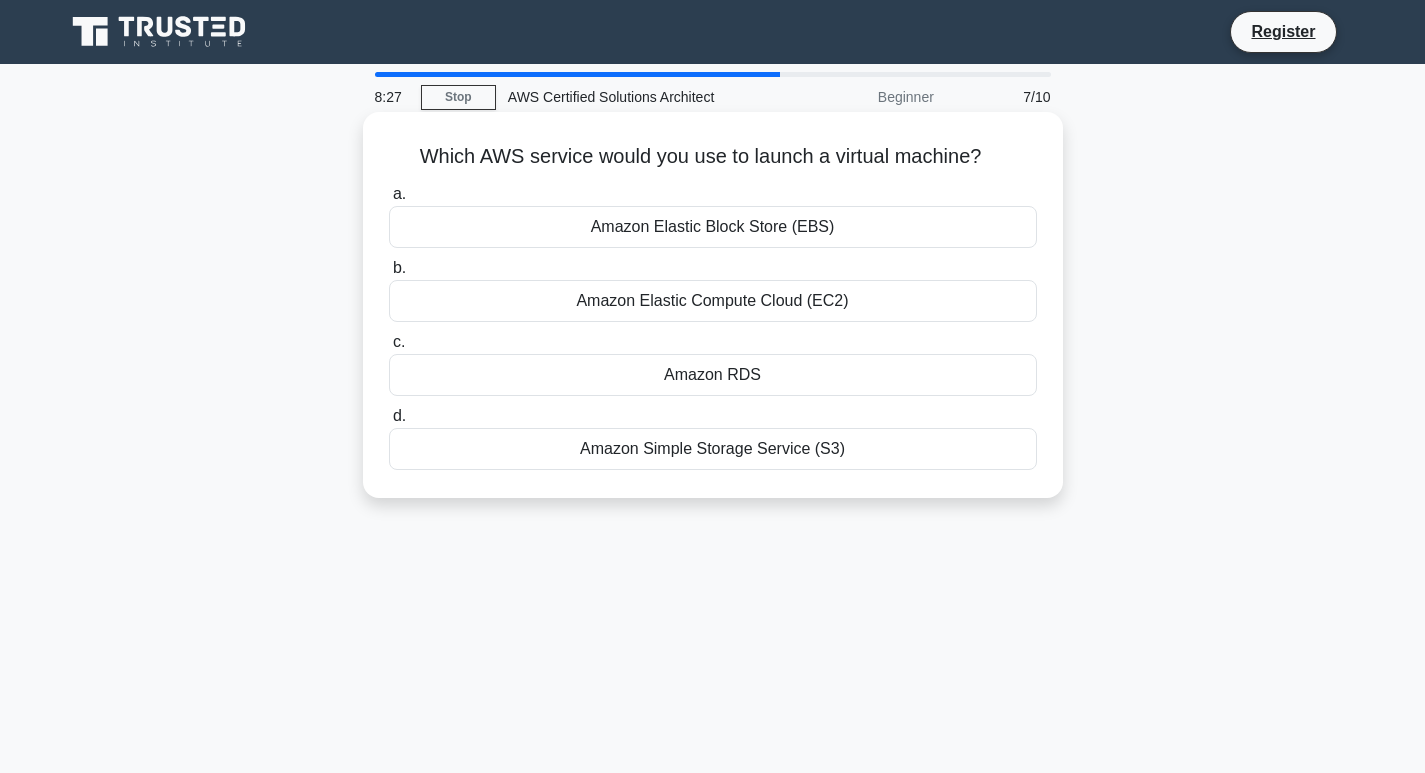 click on "Amazon Elastic Block Store (EBS)" at bounding box center [713, 227] 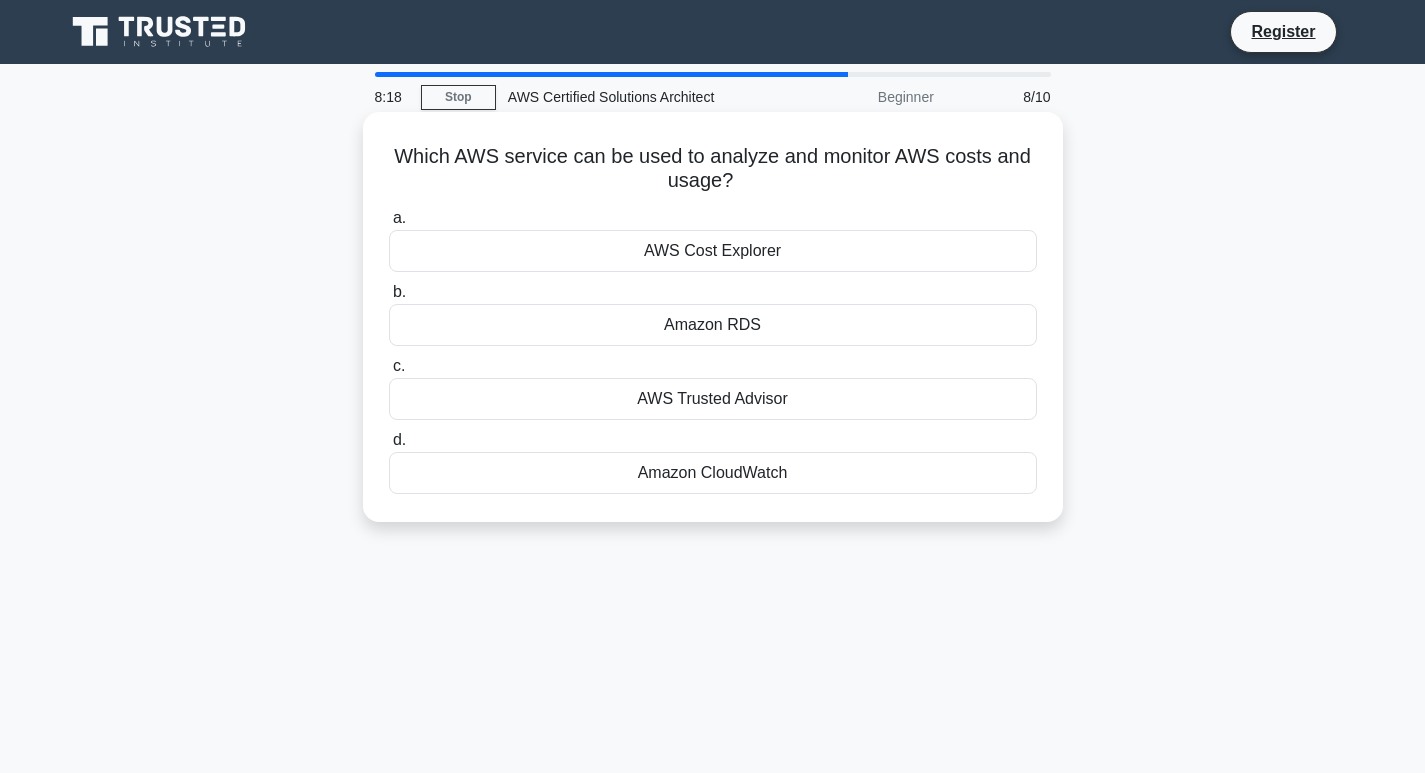click on "Amazon CloudWatch" at bounding box center [713, 473] 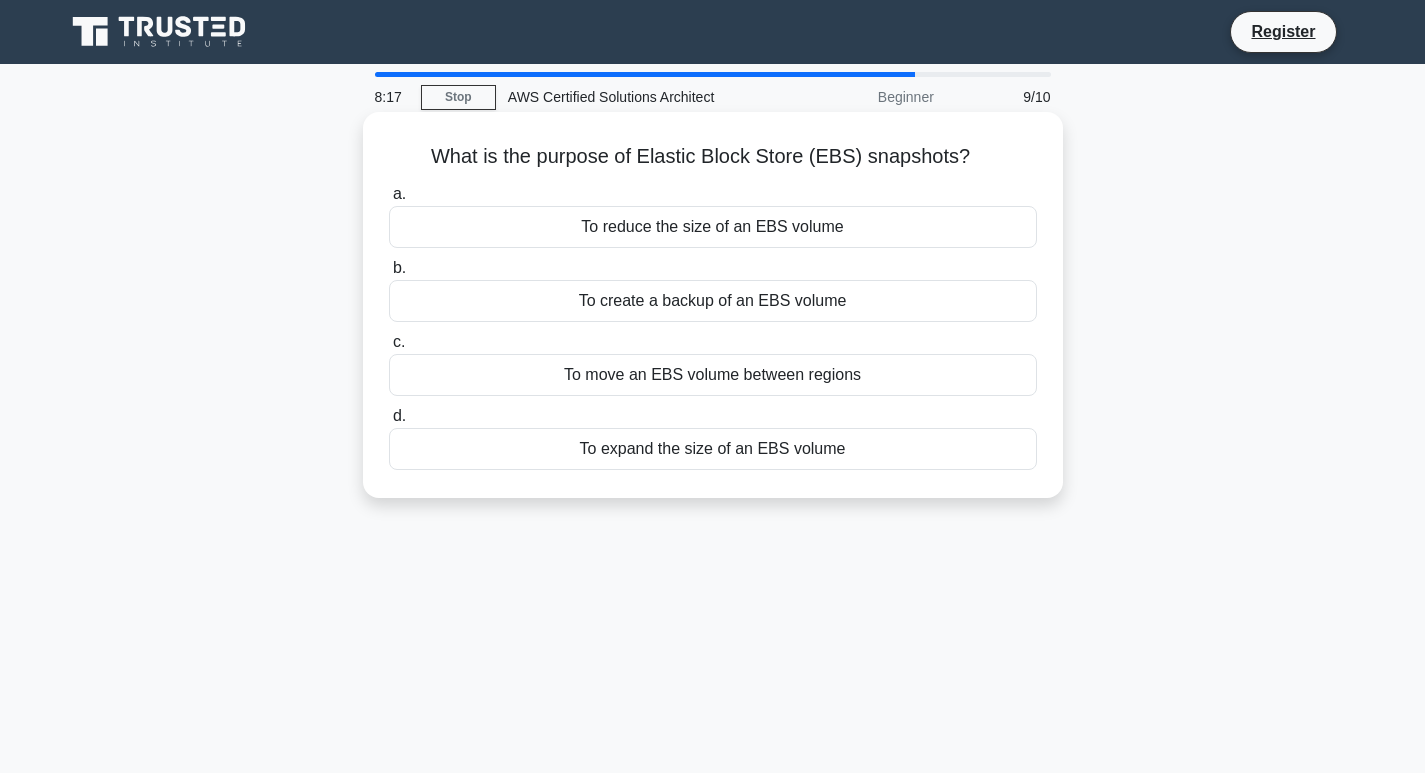 click on "To reduce the size of an EBS volume" at bounding box center (713, 227) 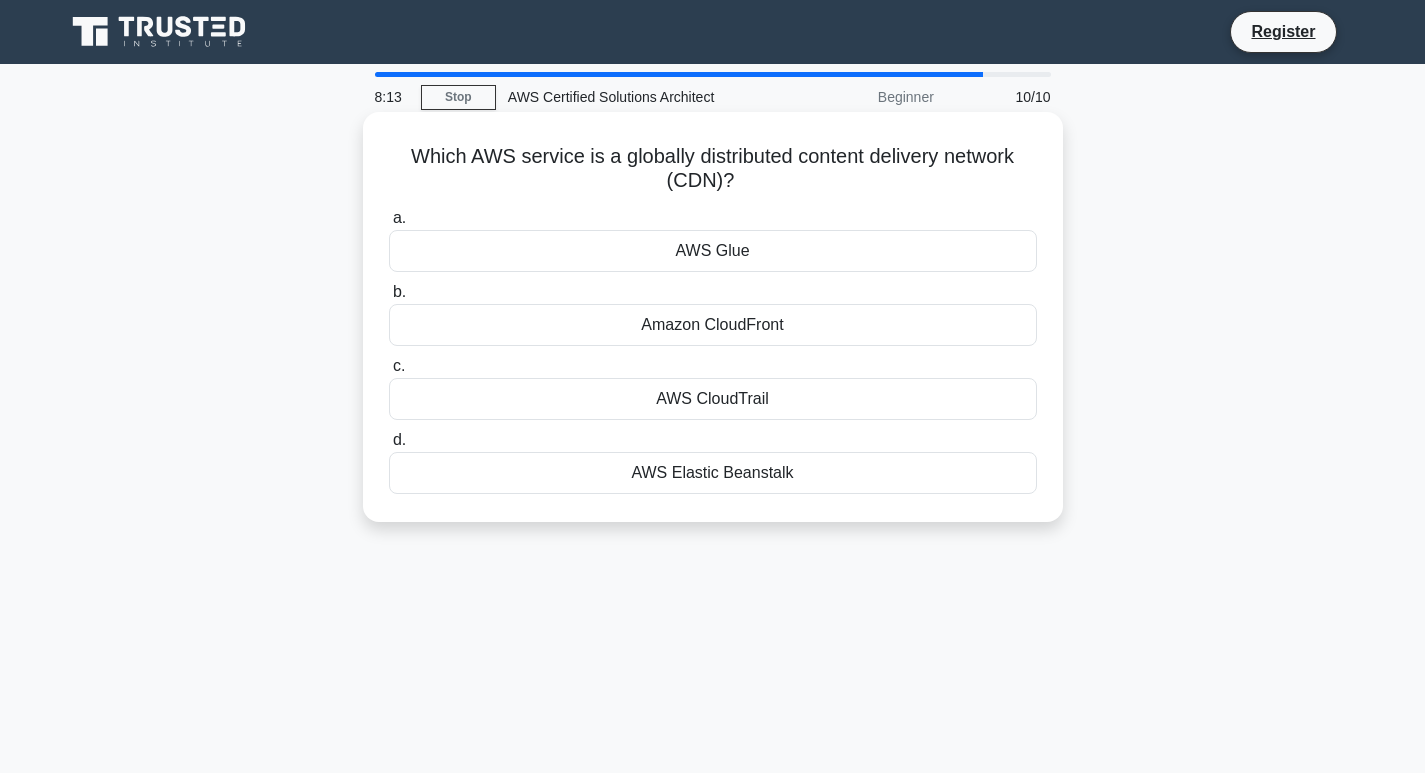 click on "b.
Amazon CloudFront" at bounding box center [713, 313] 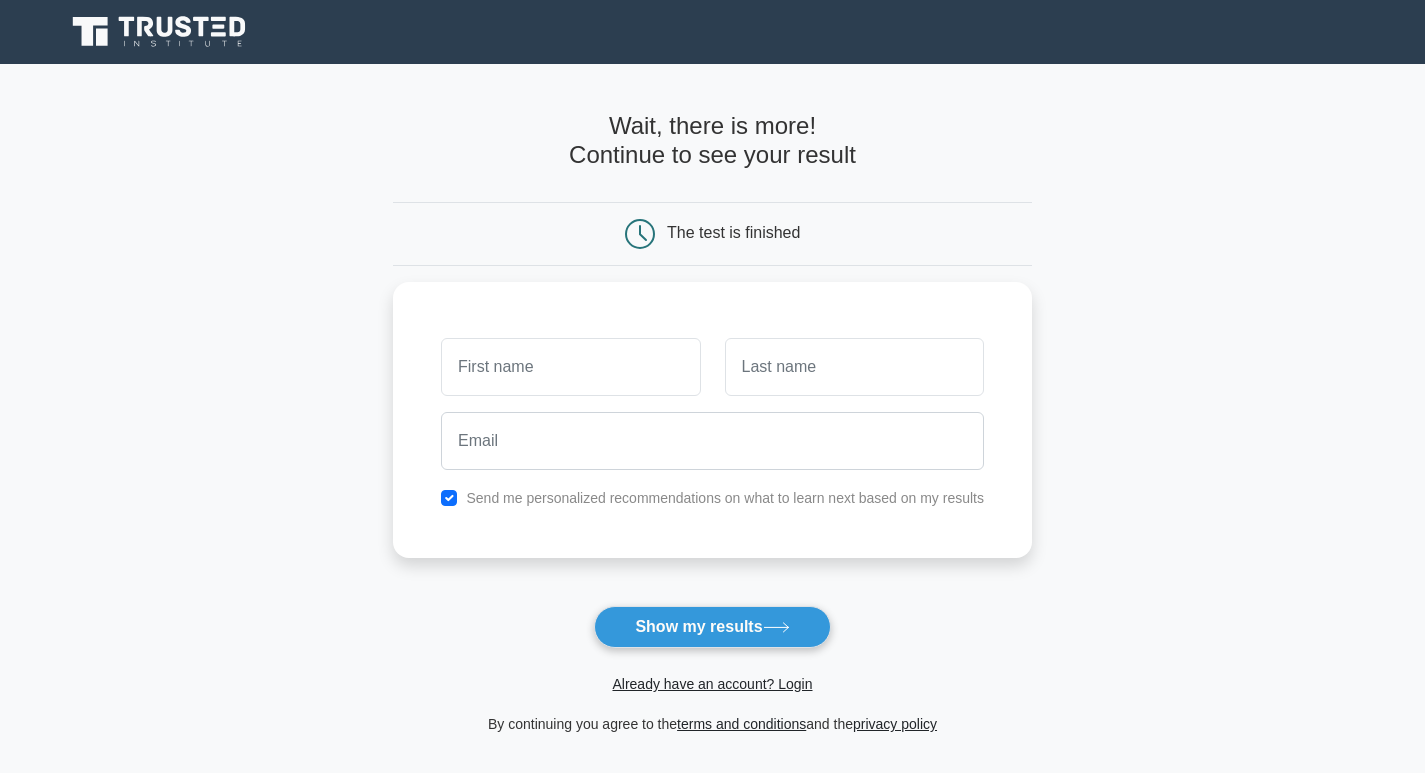 scroll, scrollTop: 0, scrollLeft: 0, axis: both 